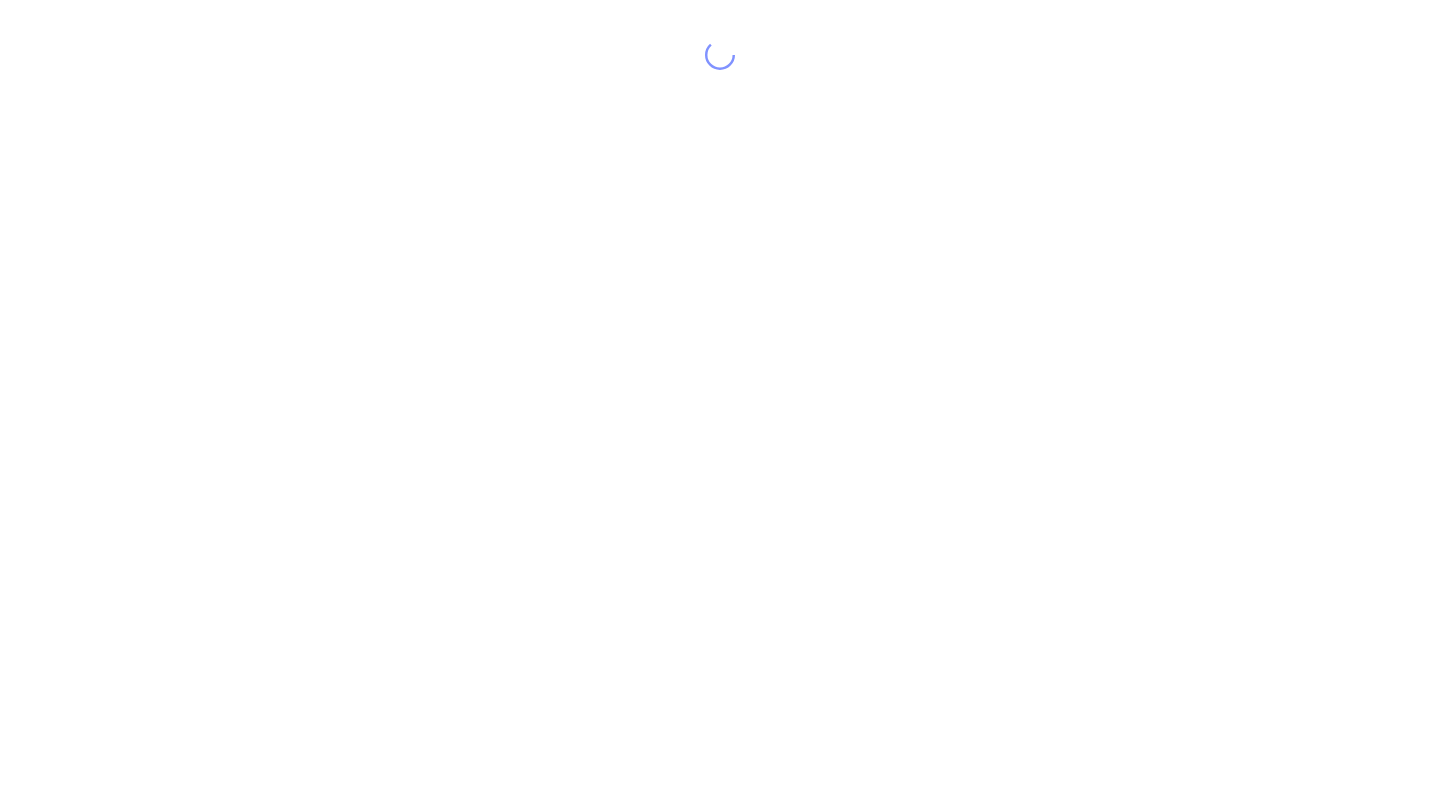 scroll, scrollTop: 0, scrollLeft: 0, axis: both 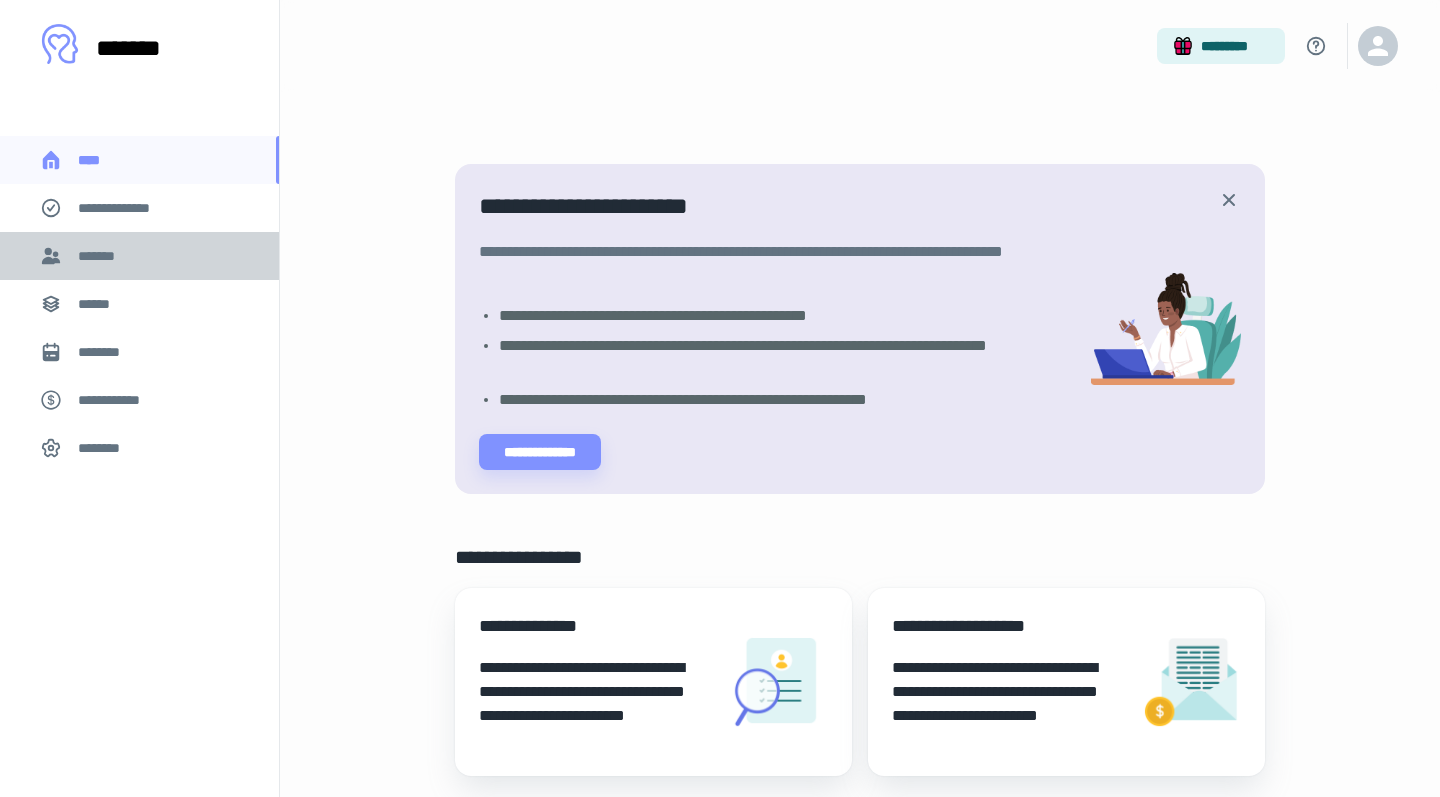 click on "*******" at bounding box center [139, 256] 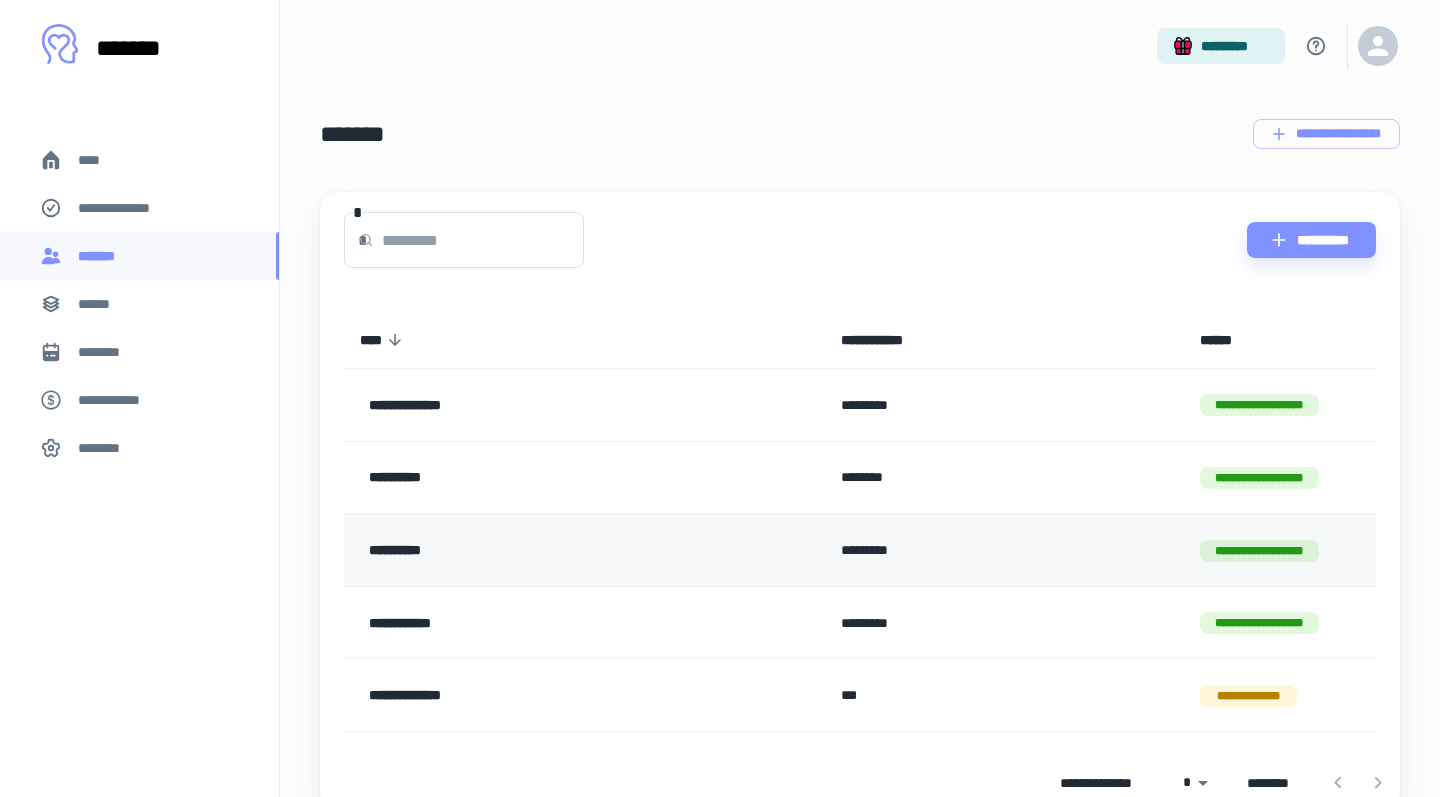click on "**********" at bounding box center [533, 550] 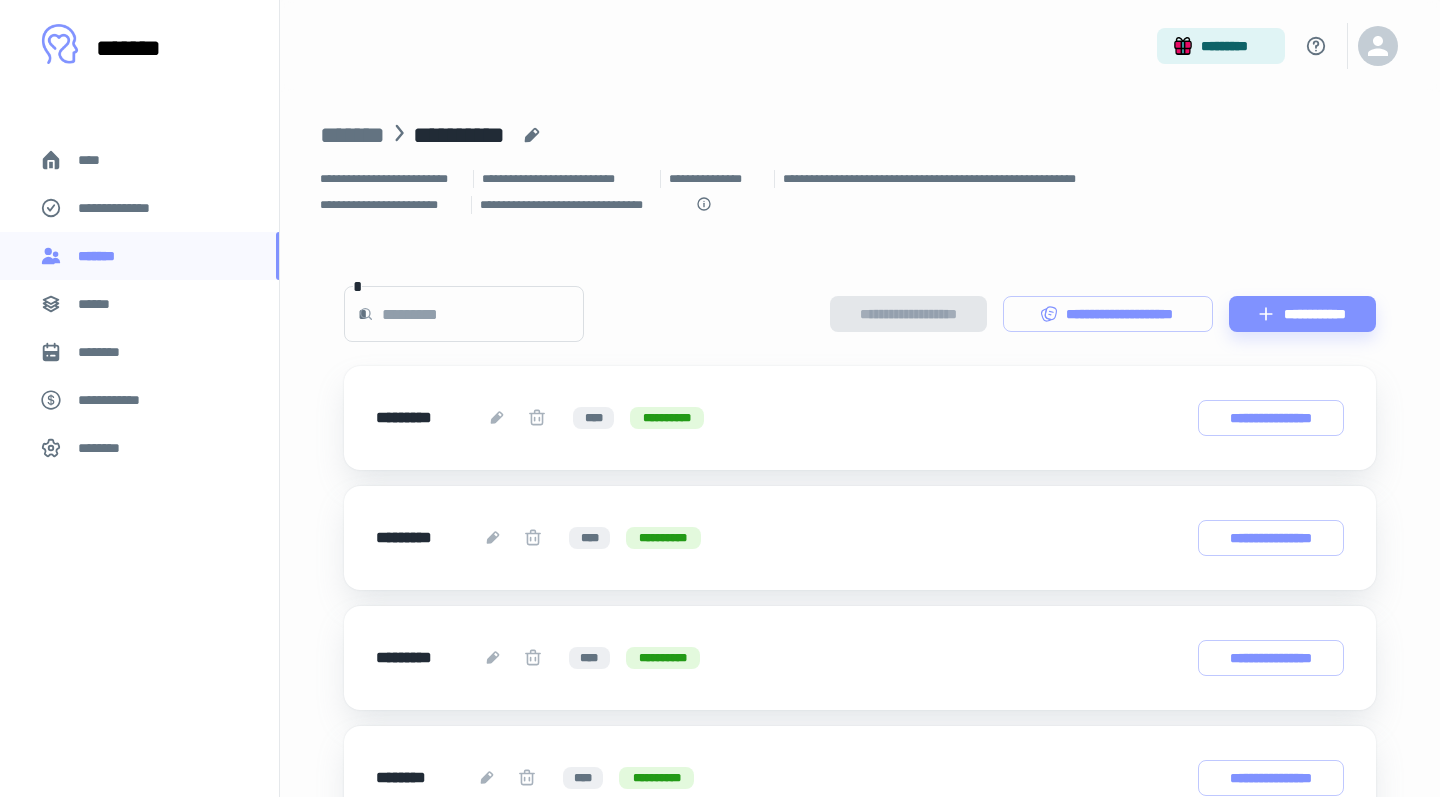 scroll, scrollTop: 0, scrollLeft: 0, axis: both 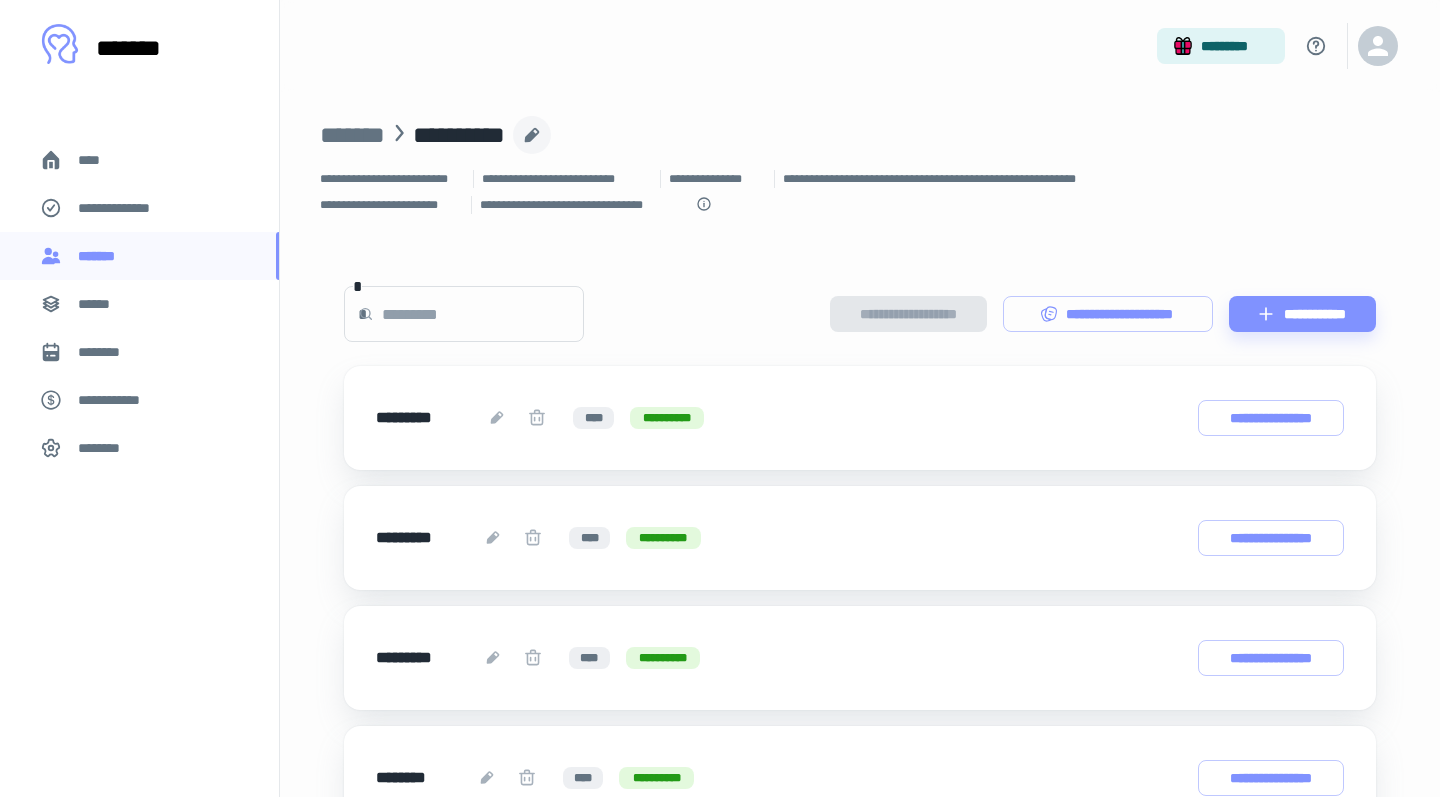 click 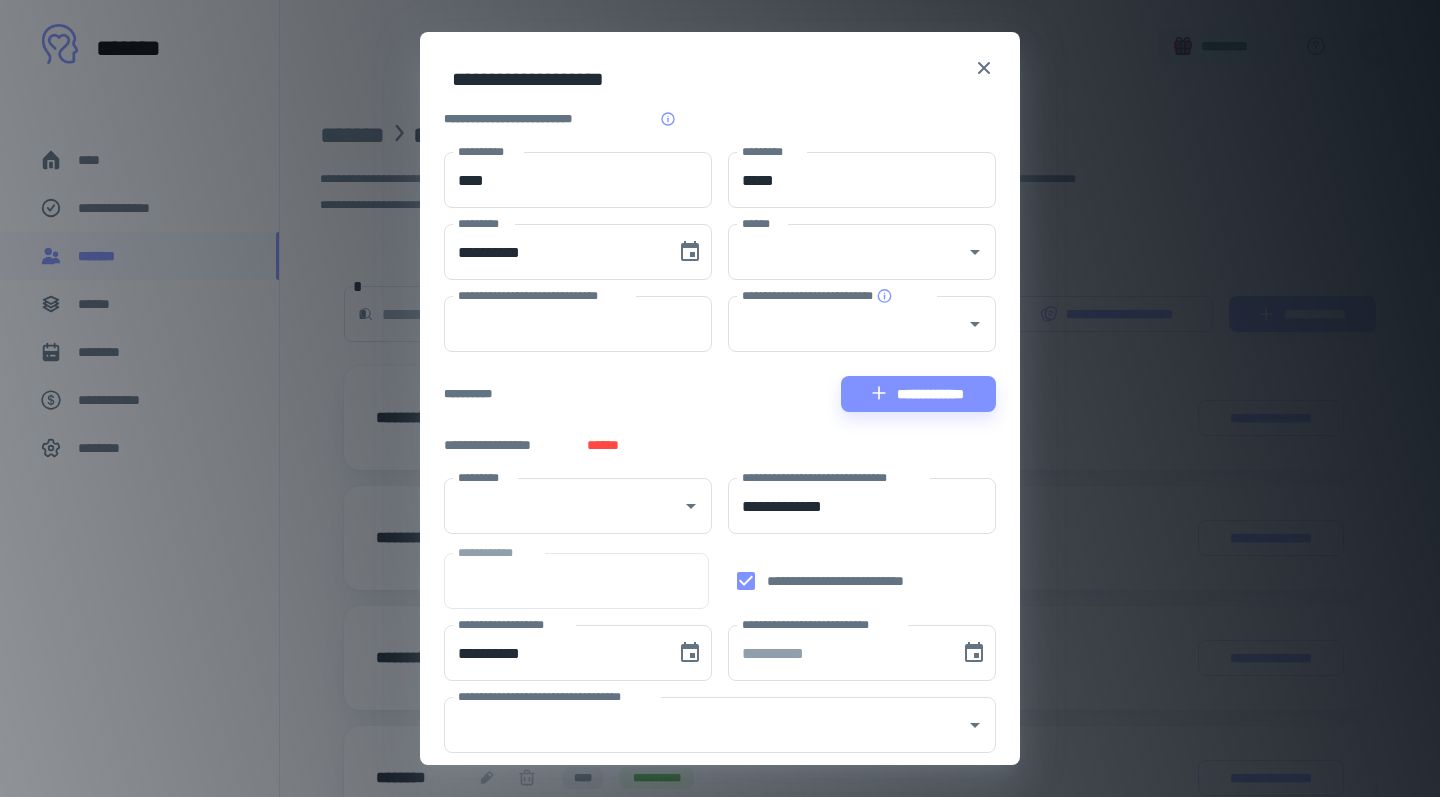 type on "*" 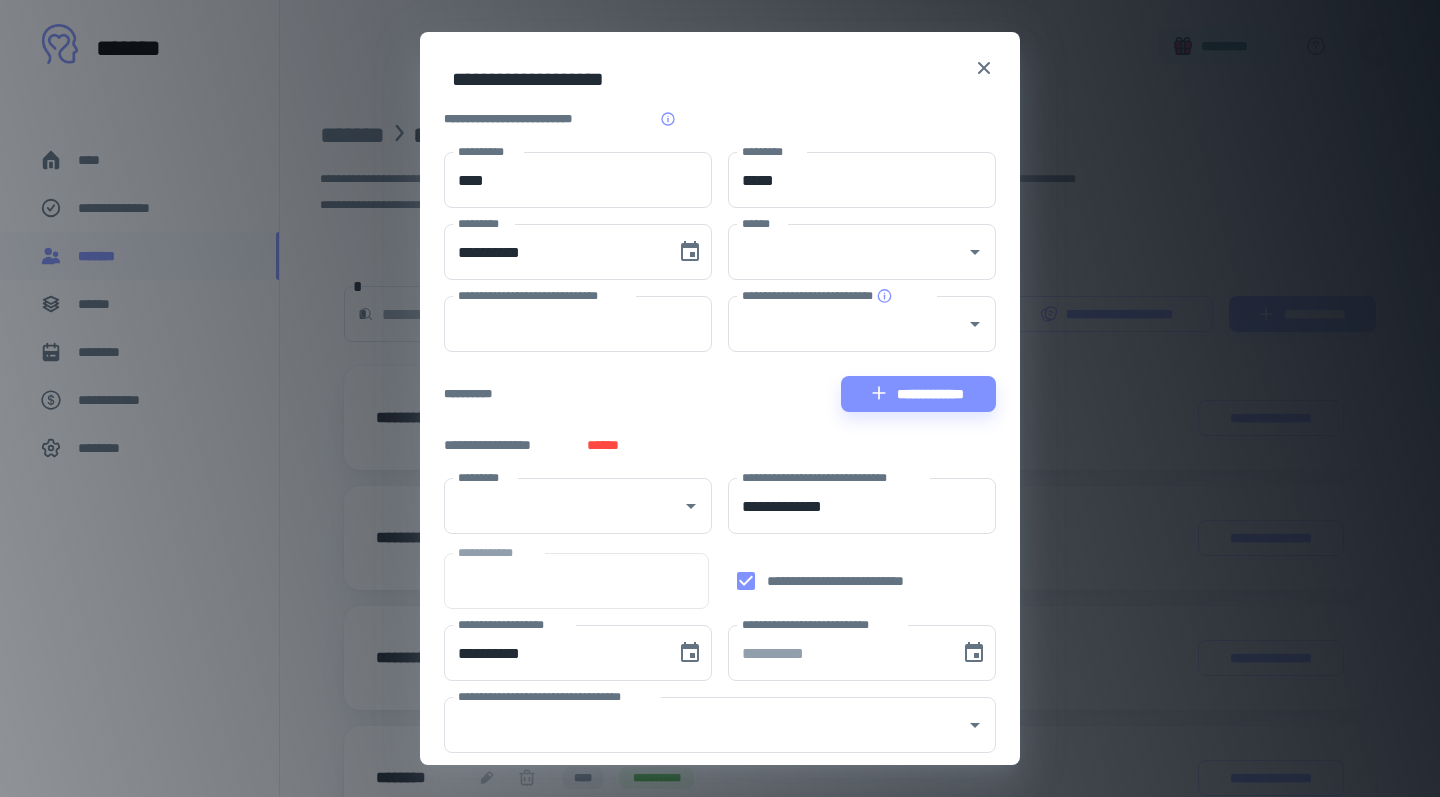 type on "**********" 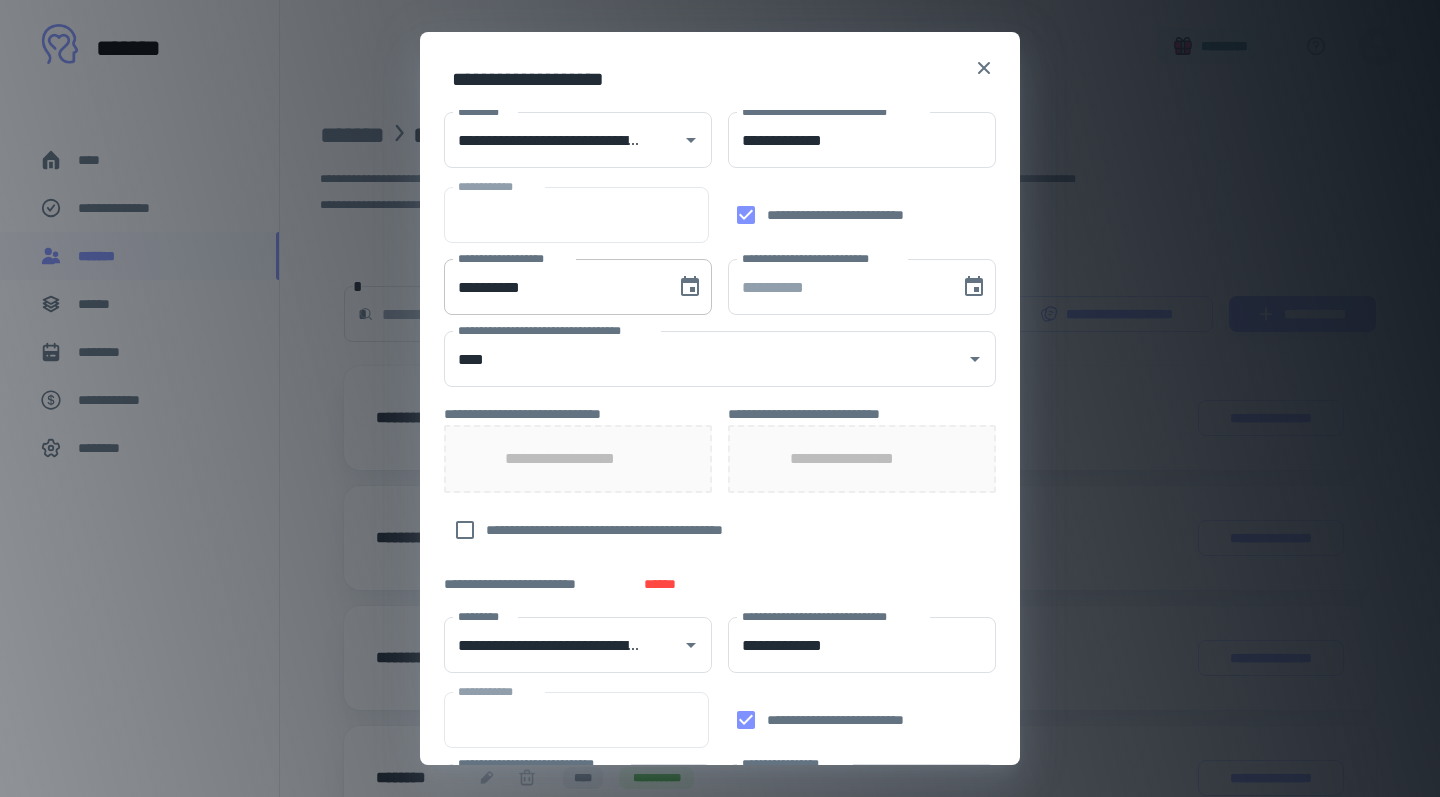 scroll, scrollTop: 371, scrollLeft: 0, axis: vertical 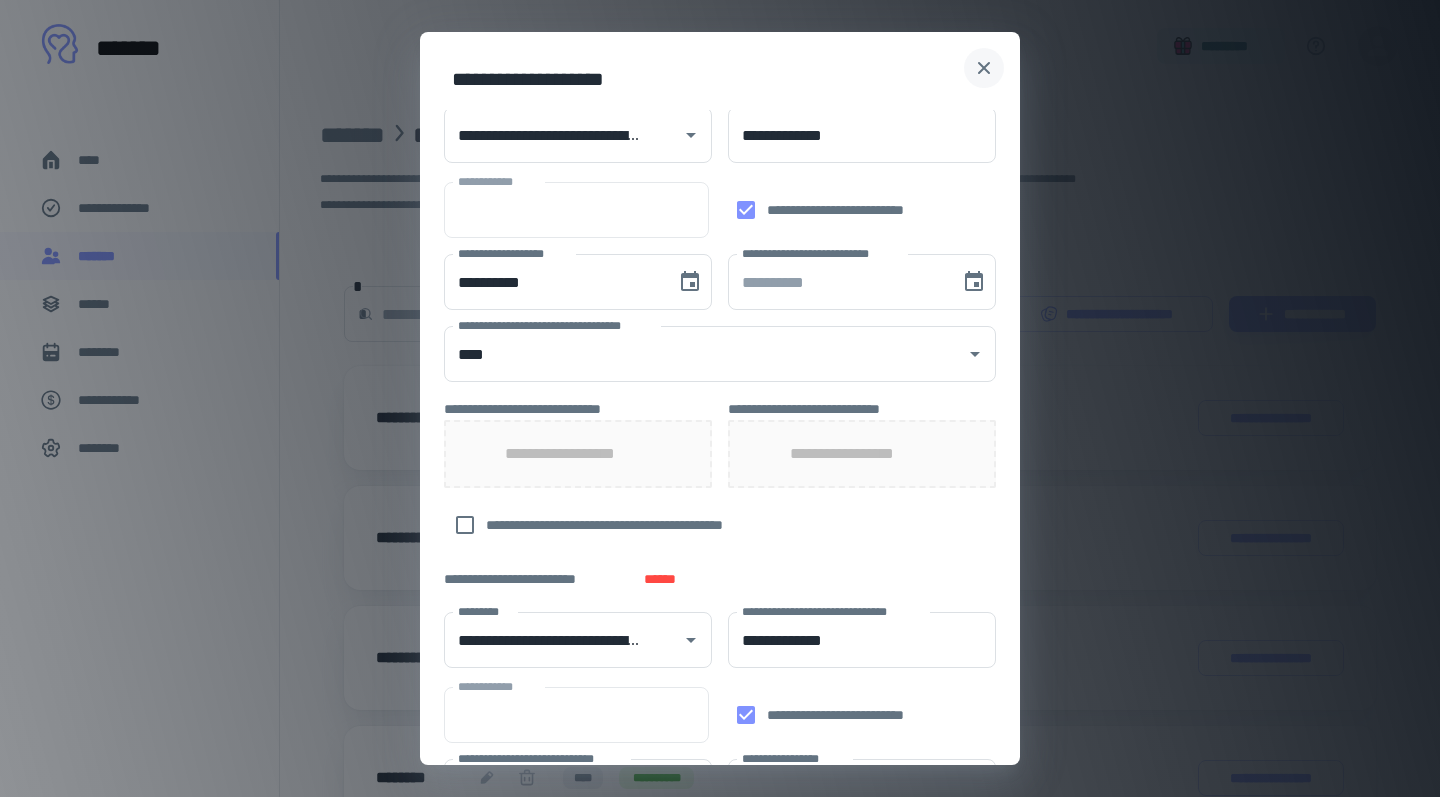 click 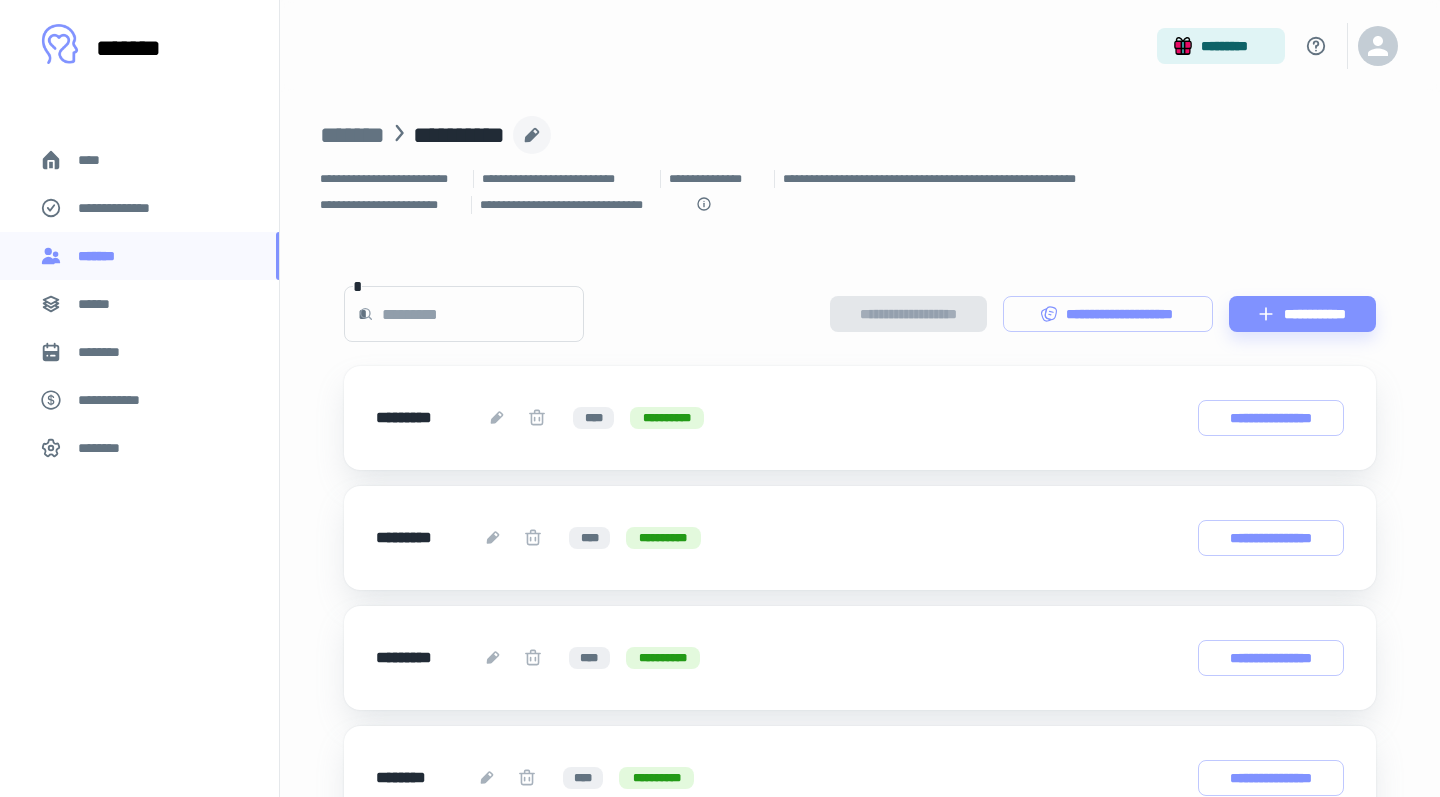 click on "**********" at bounding box center [127, 208] 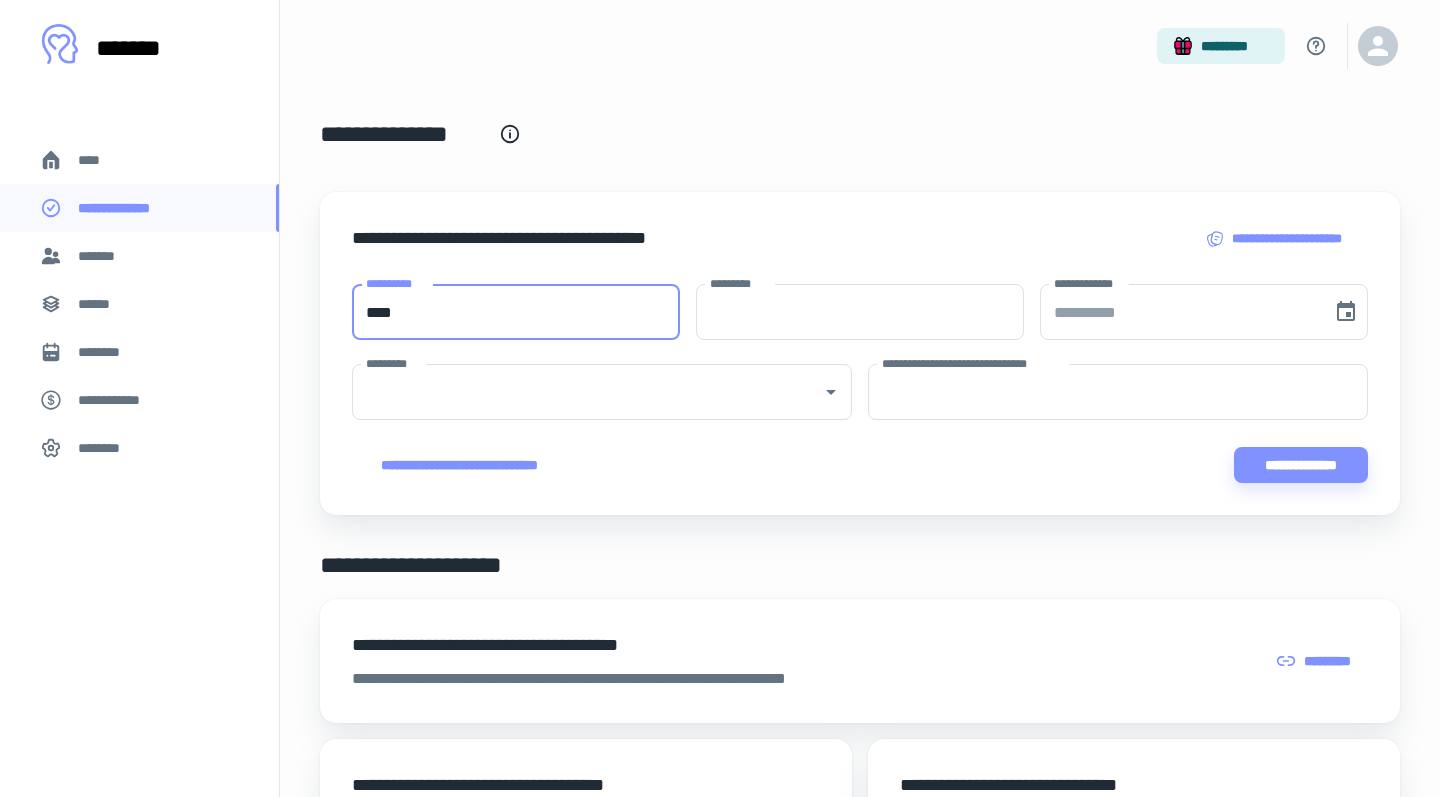 type on "****" 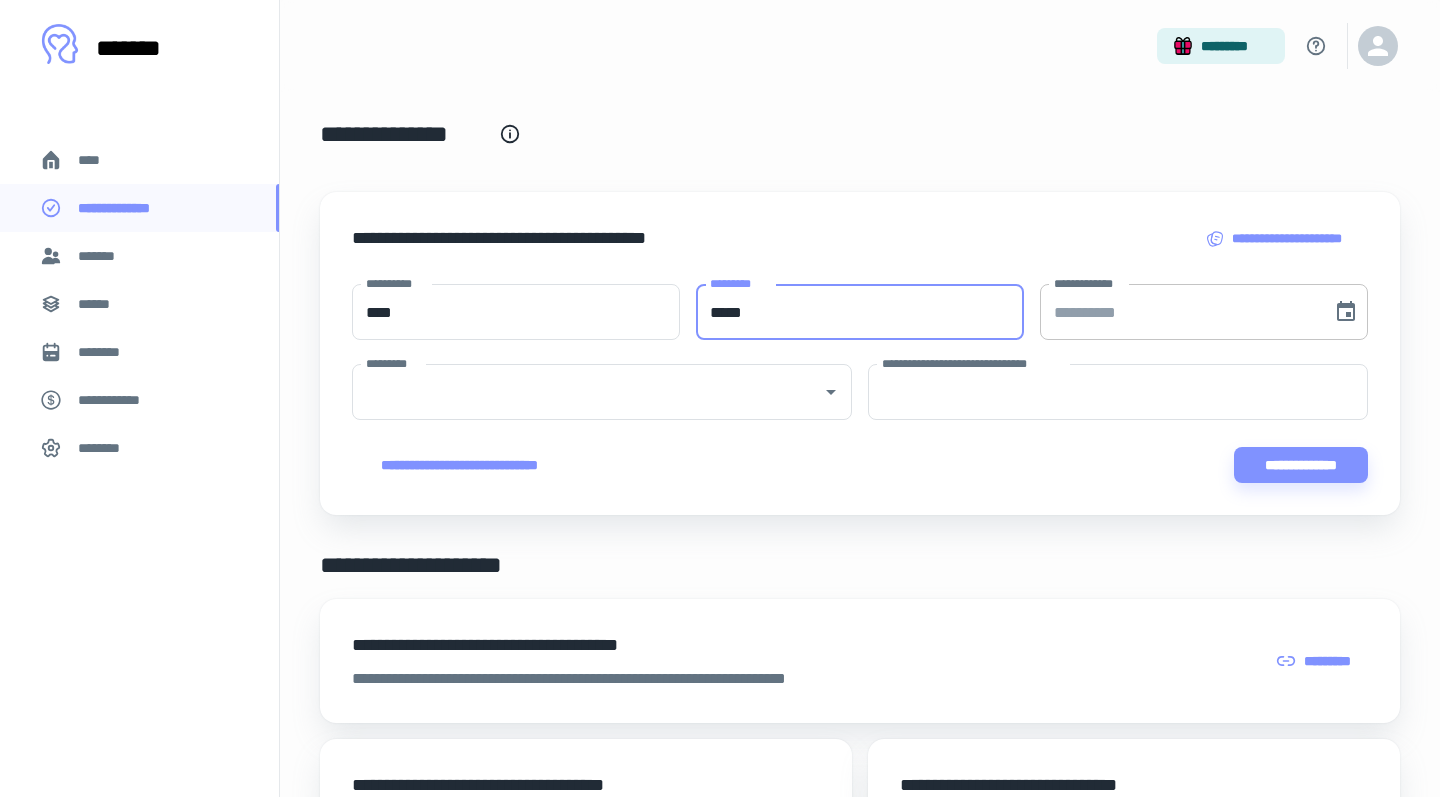 type on "*****" 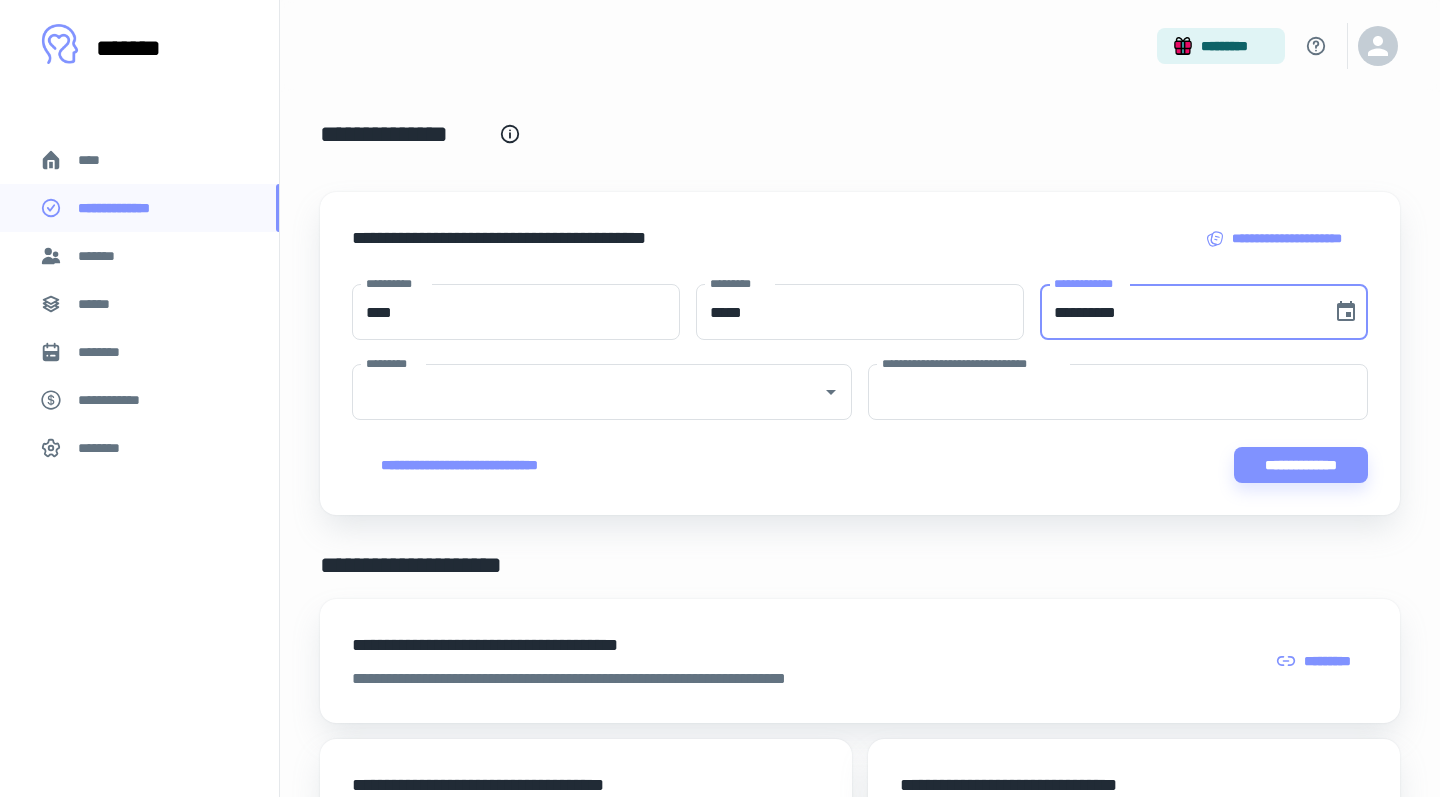 type on "**********" 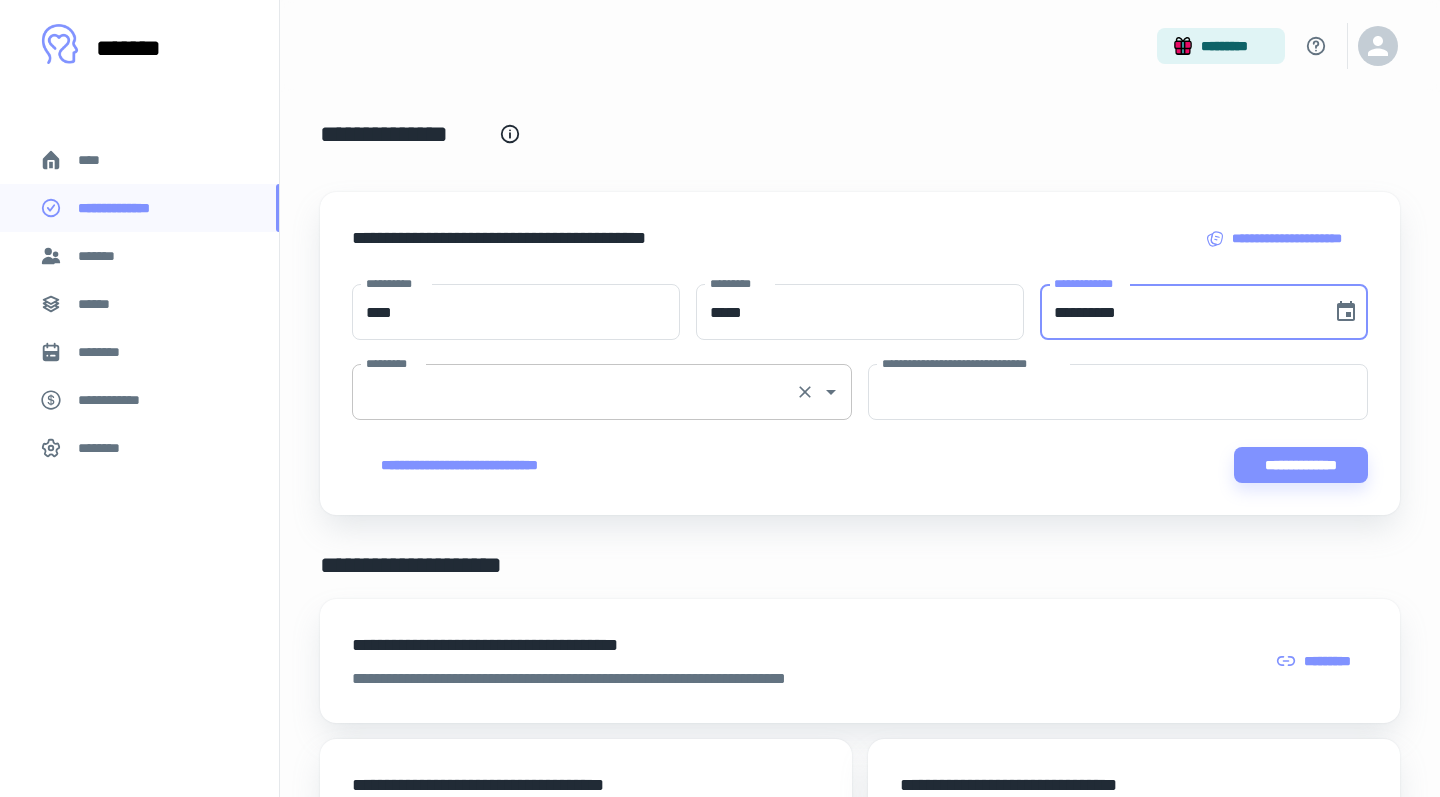 click on "*********" at bounding box center [602, 392] 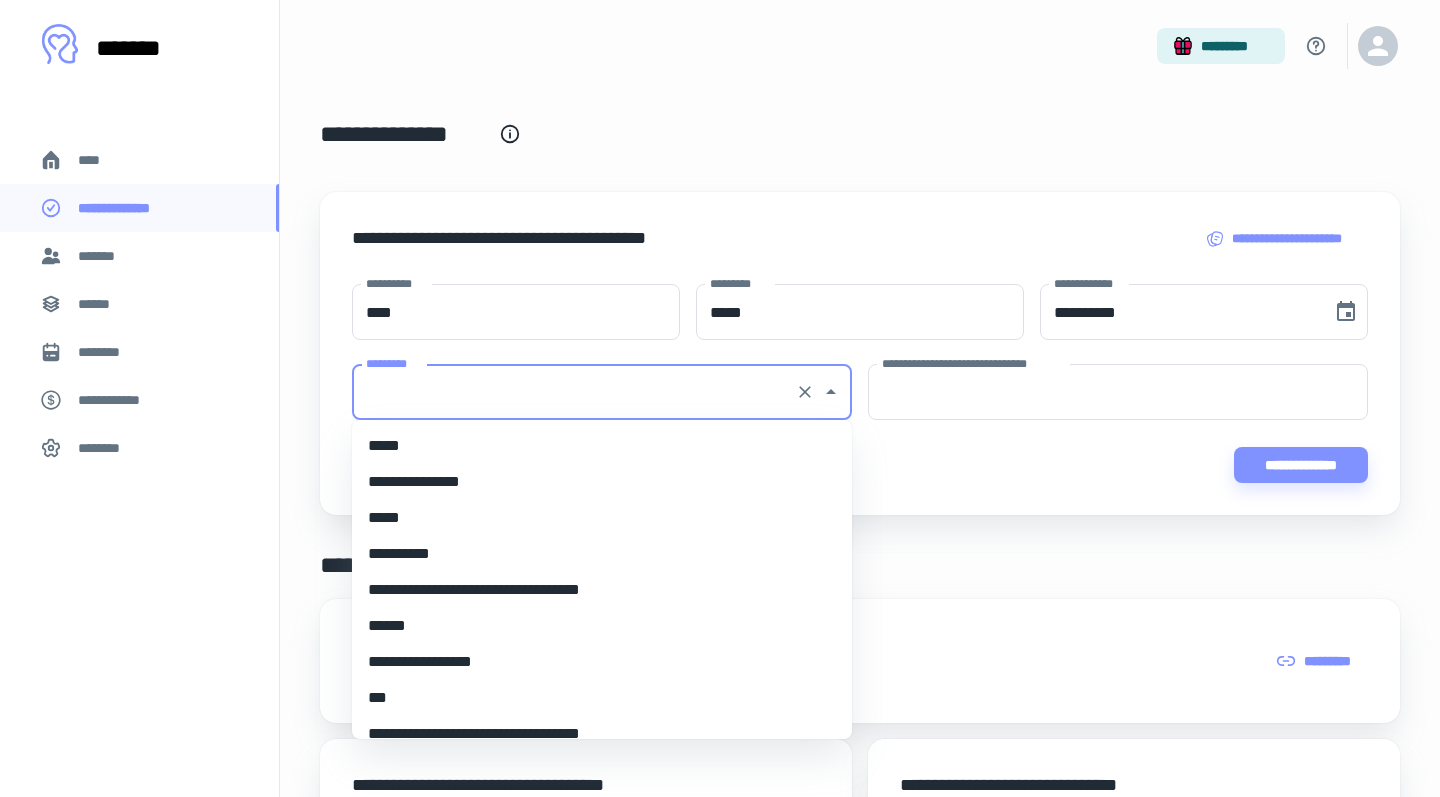 scroll, scrollTop: 8473, scrollLeft: 0, axis: vertical 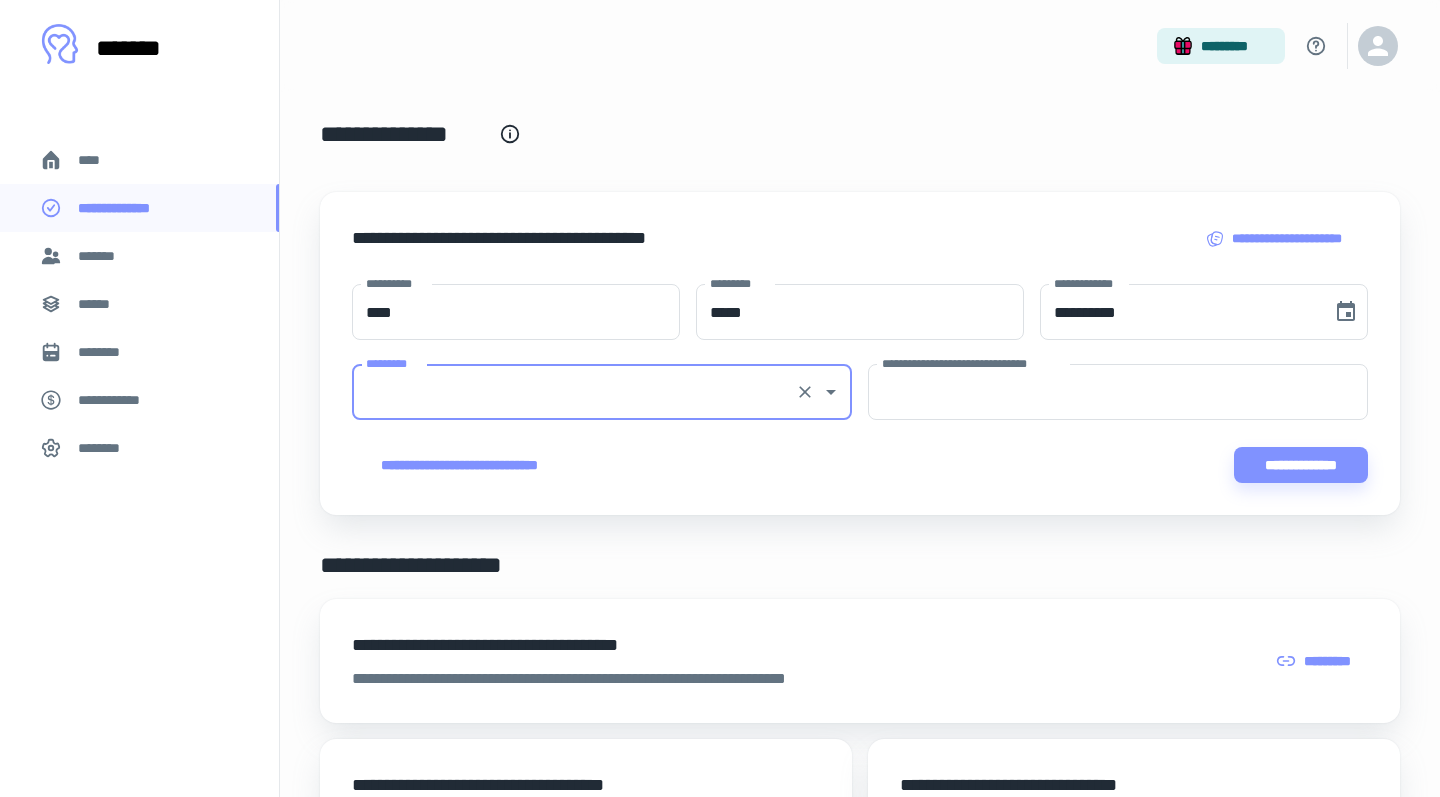 click on "*********" at bounding box center [574, 392] 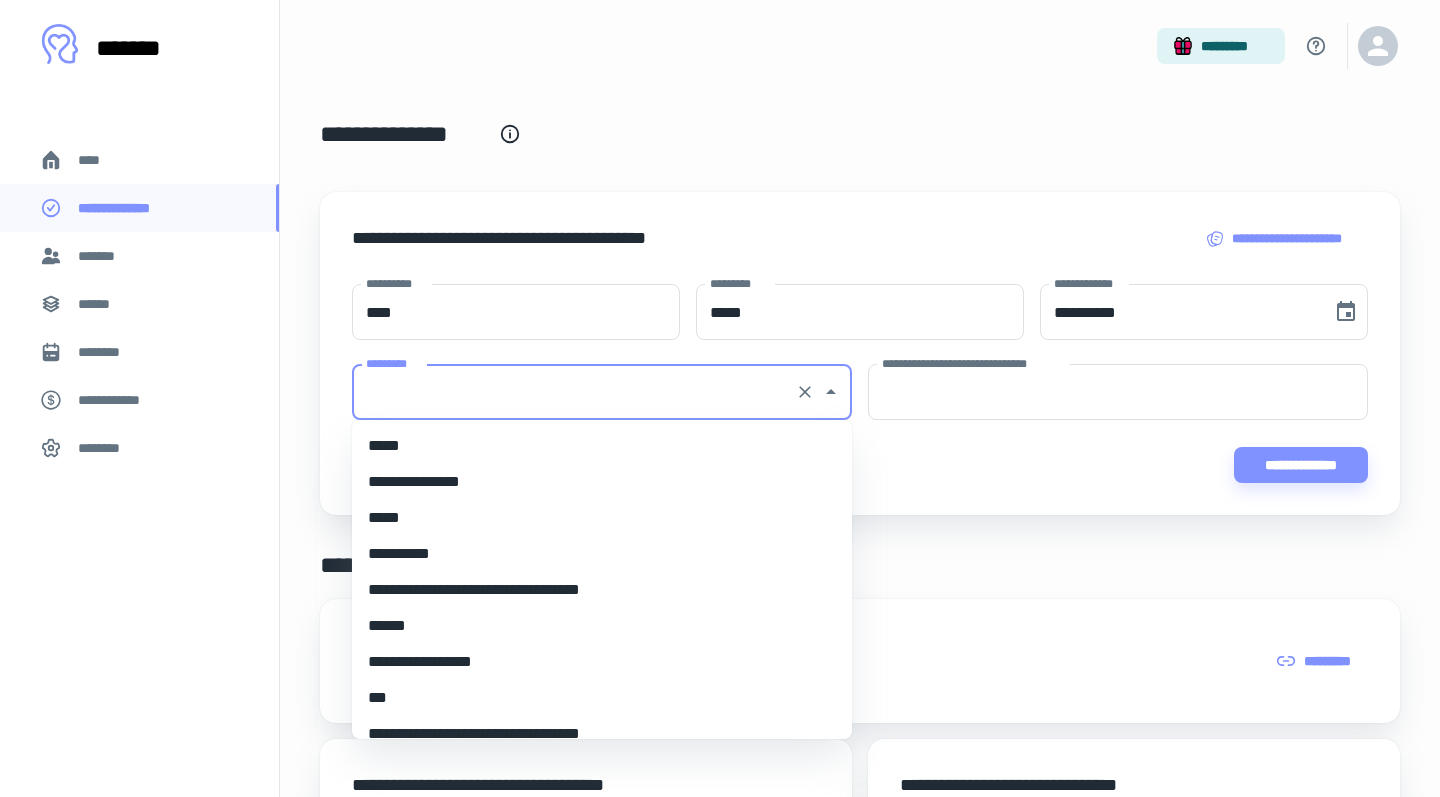 click on "*********" at bounding box center [574, 392] 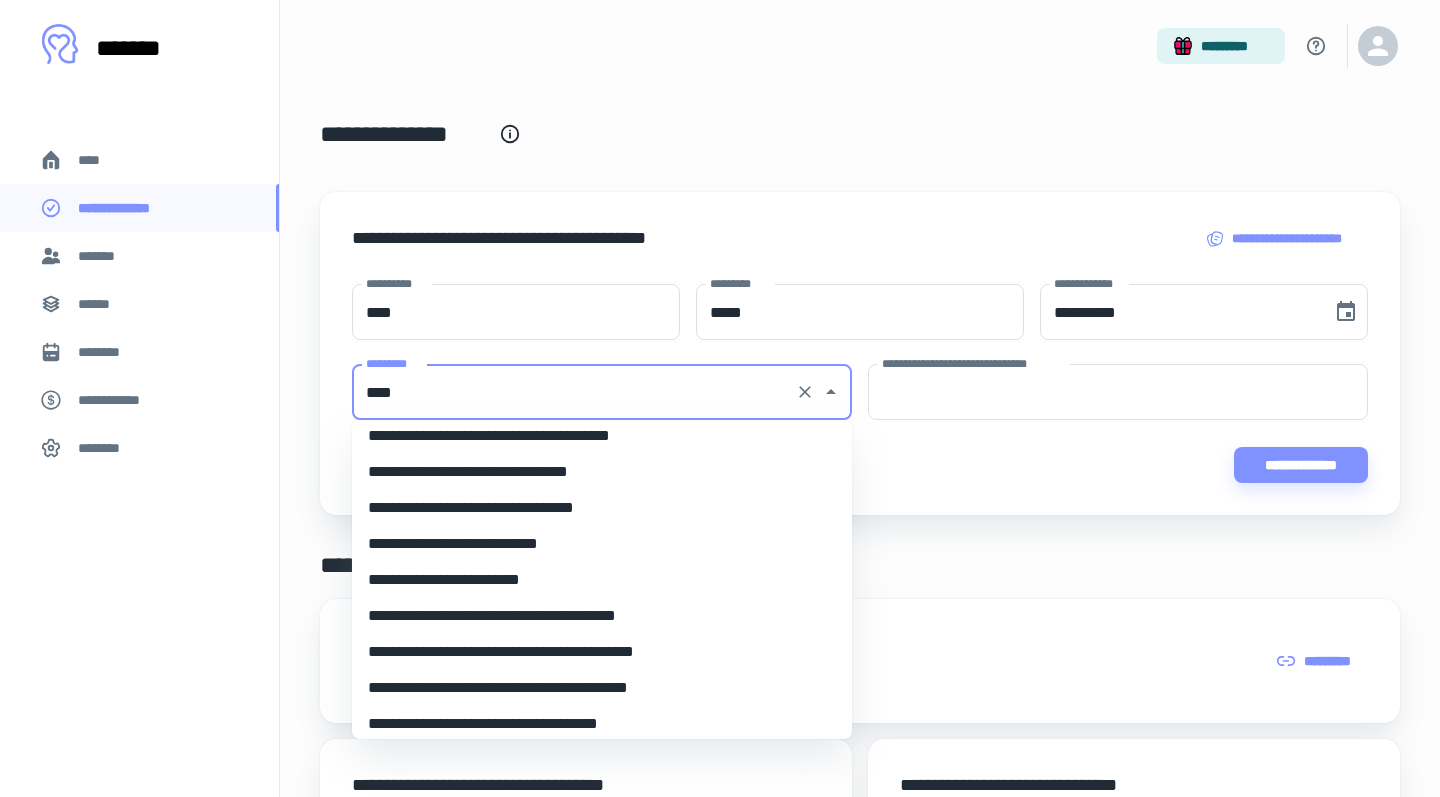scroll, scrollTop: 122, scrollLeft: 0, axis: vertical 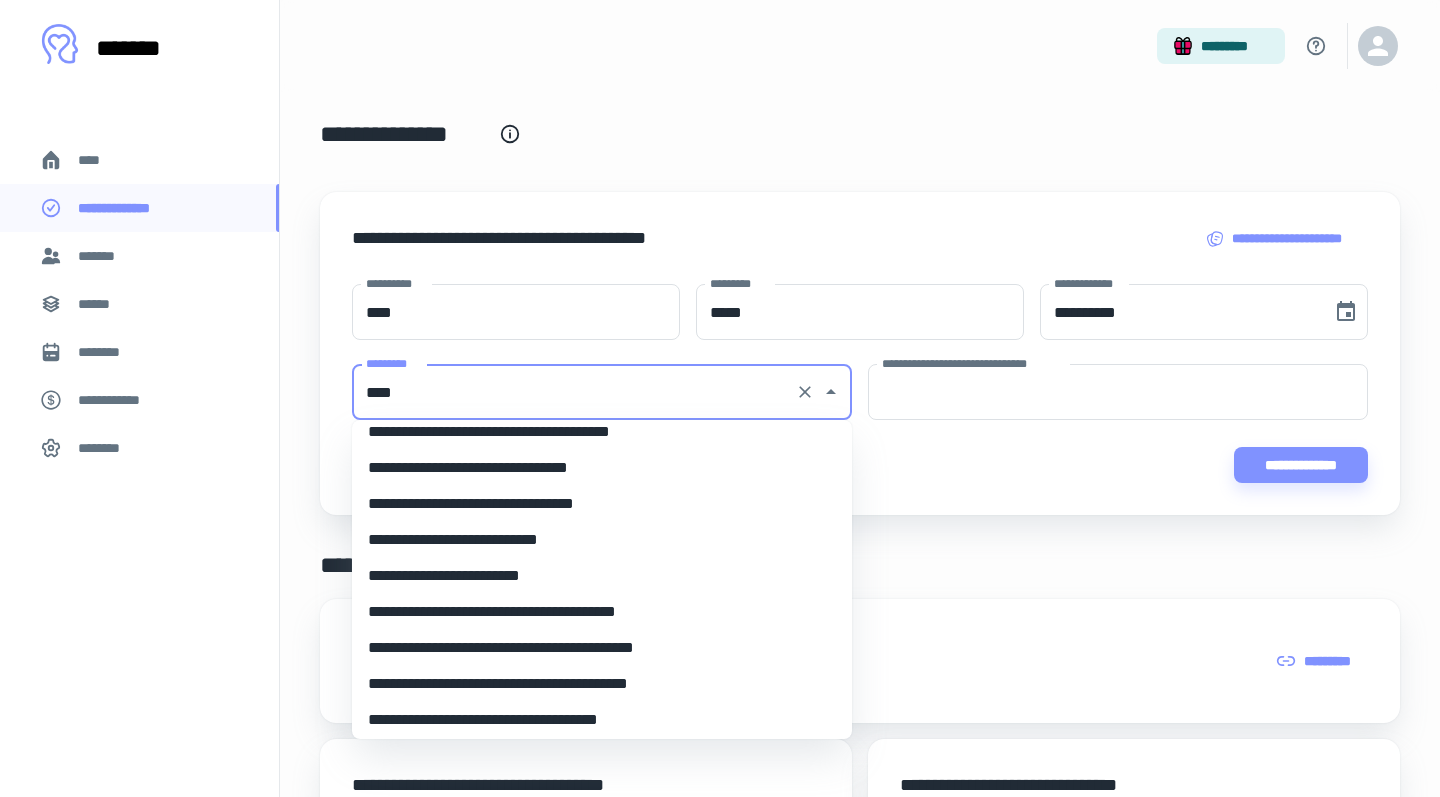 click on "**********" at bounding box center [602, 648] 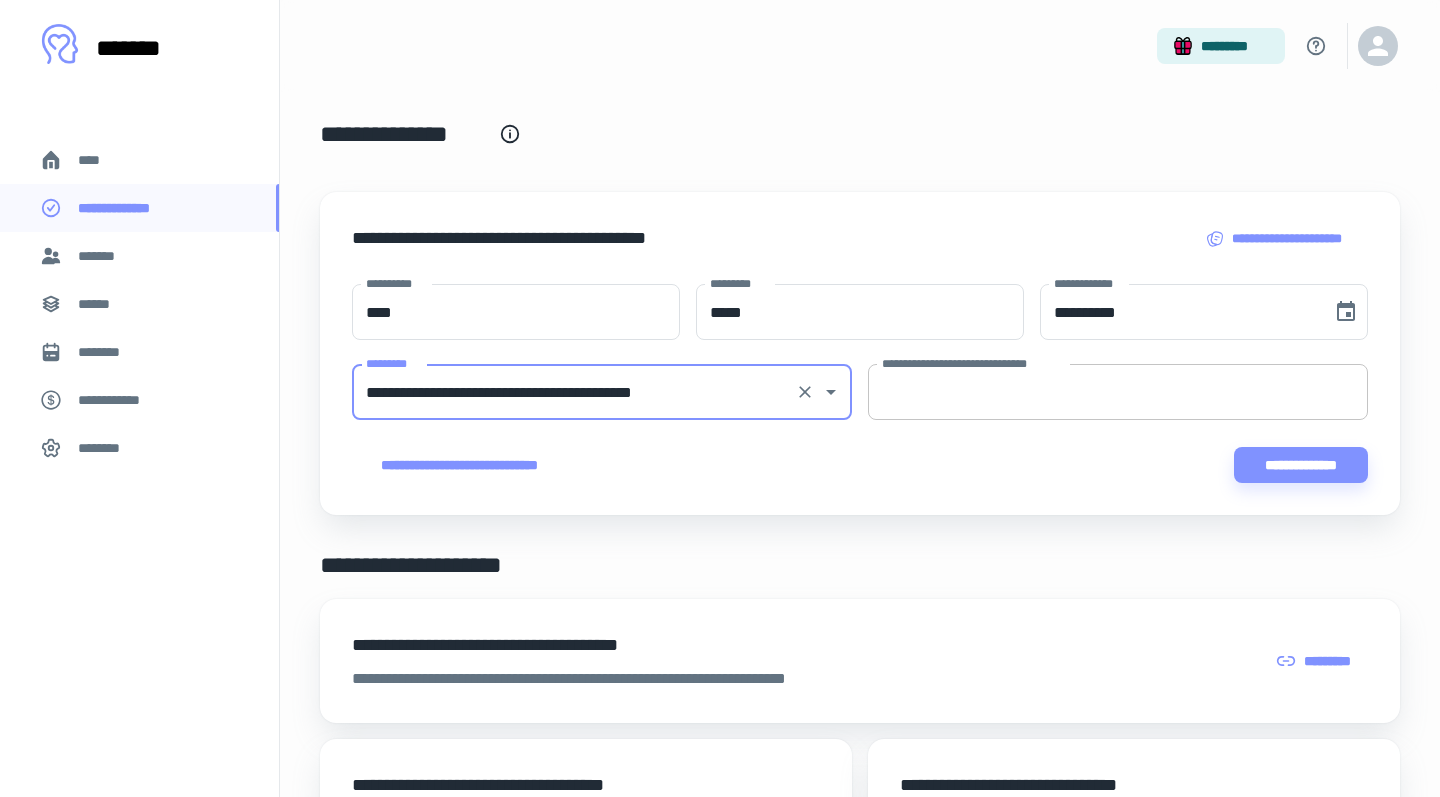 click on "**********" at bounding box center (1118, 392) 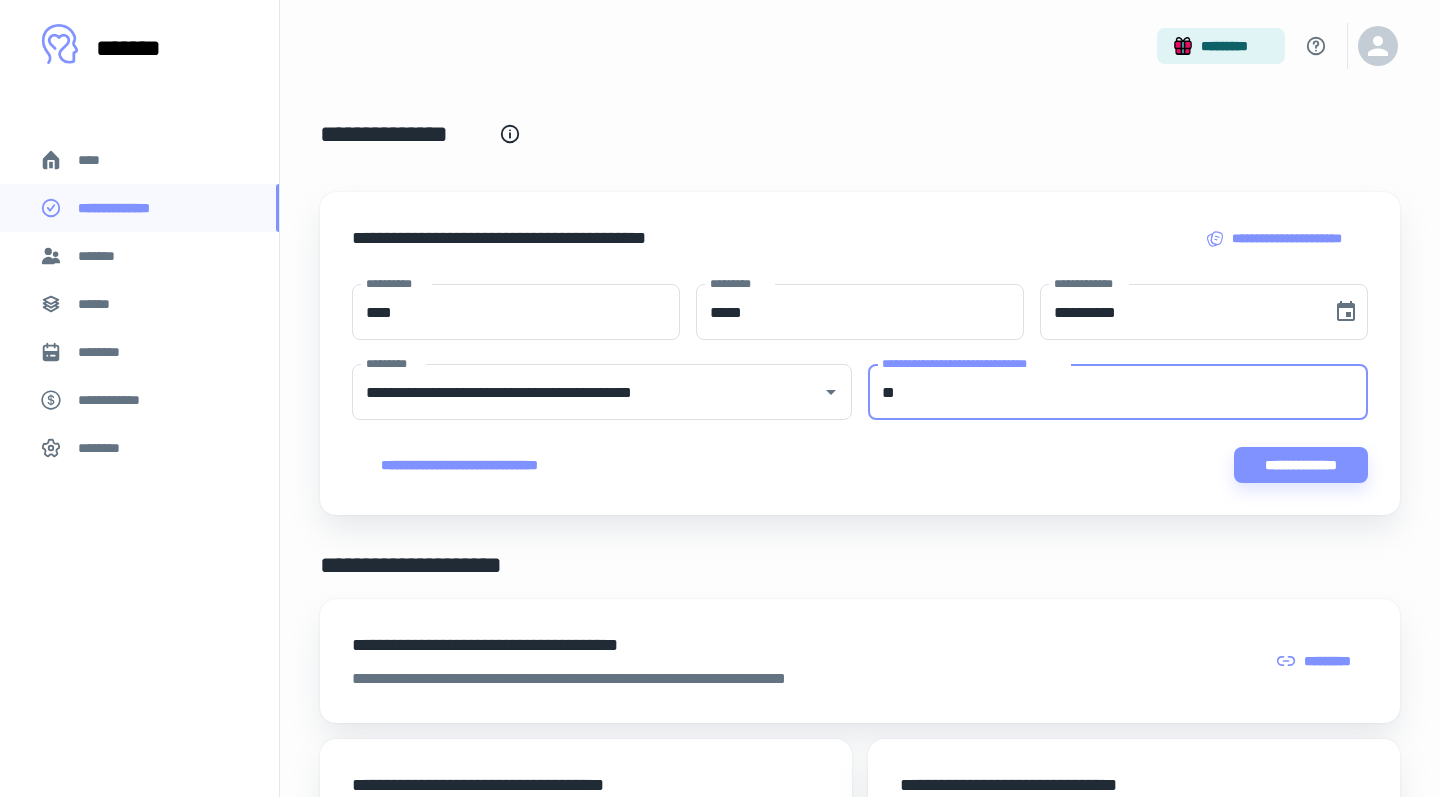 type on "*" 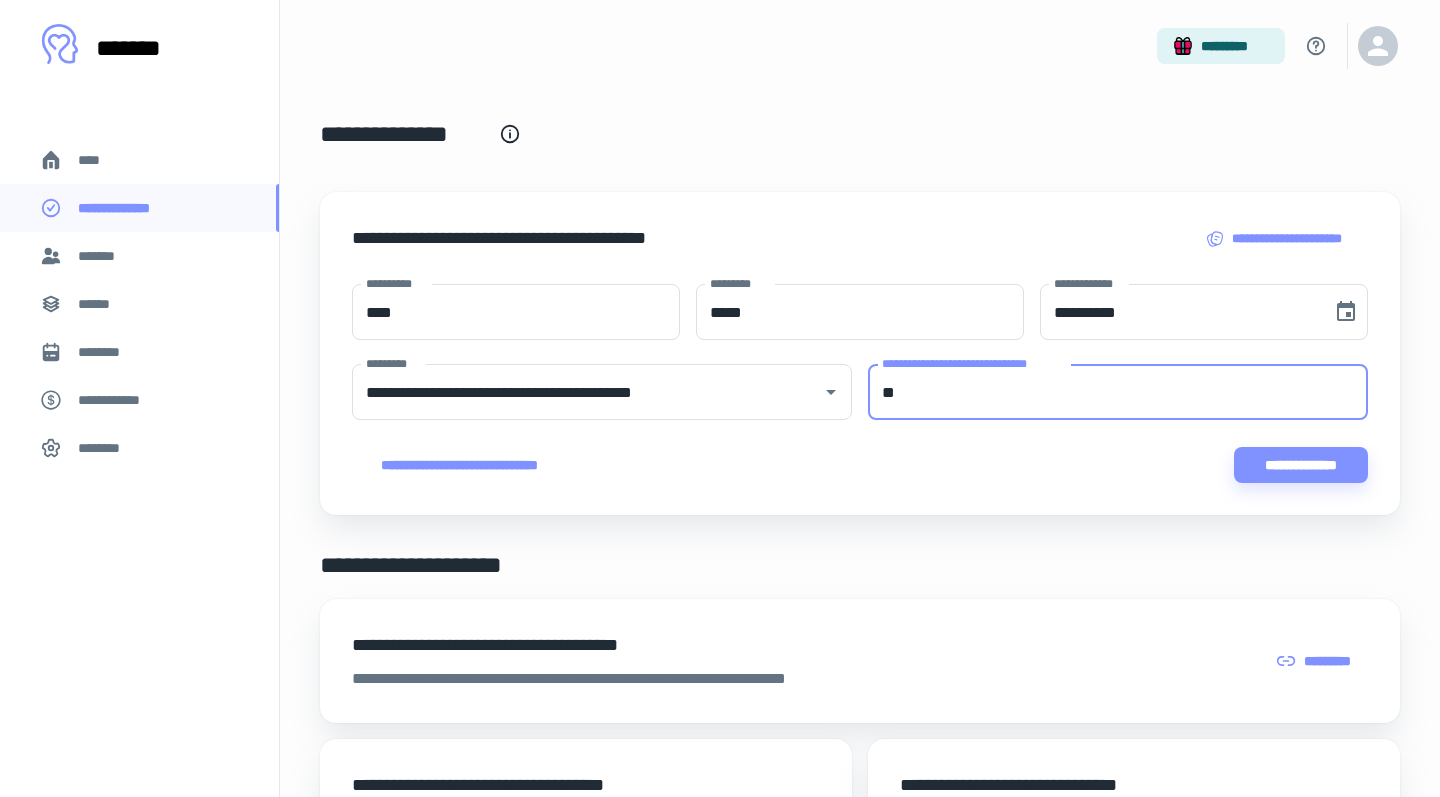 type on "*" 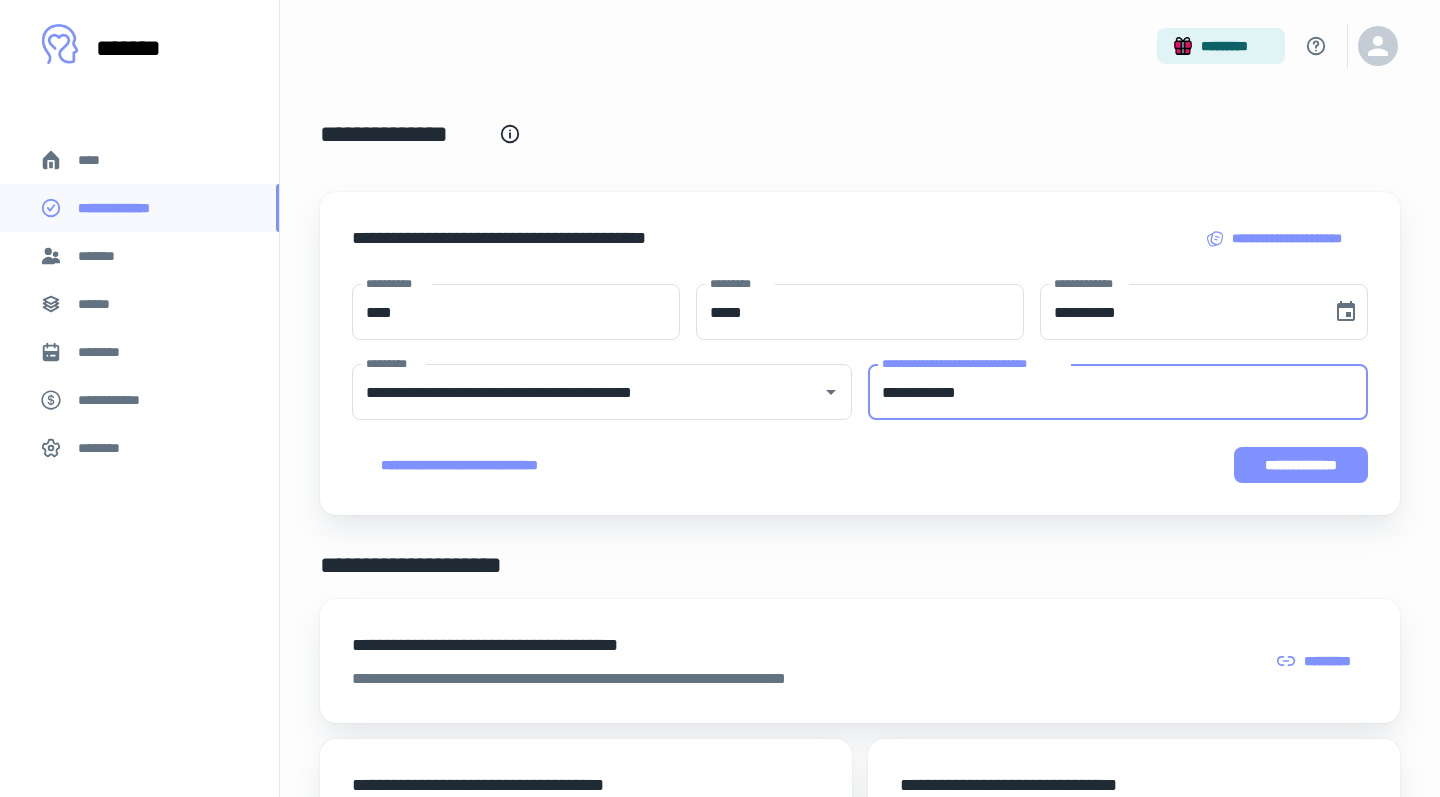 type on "**********" 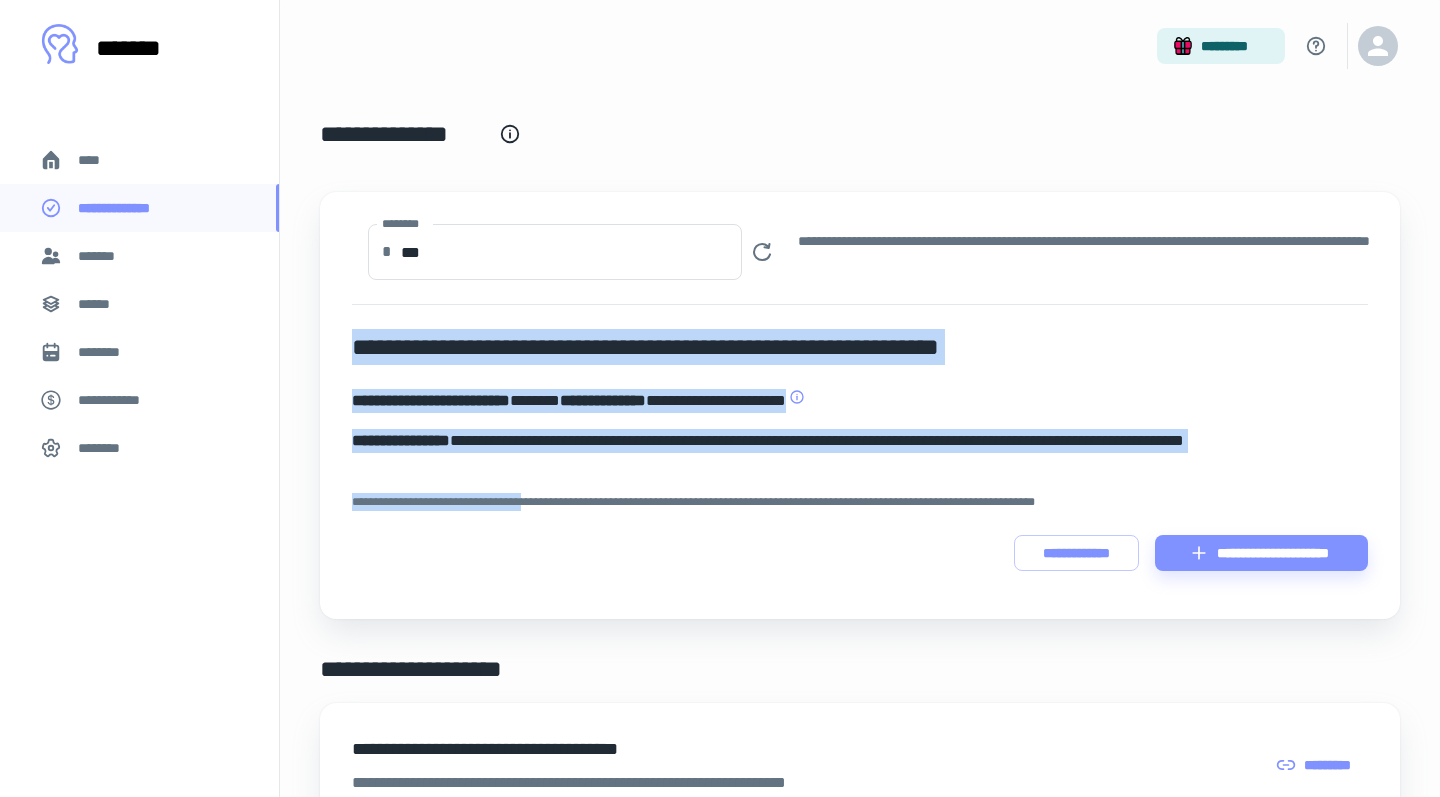 drag, startPoint x: 345, startPoint y: 340, endPoint x: 533, endPoint y: 482, distance: 235.60136 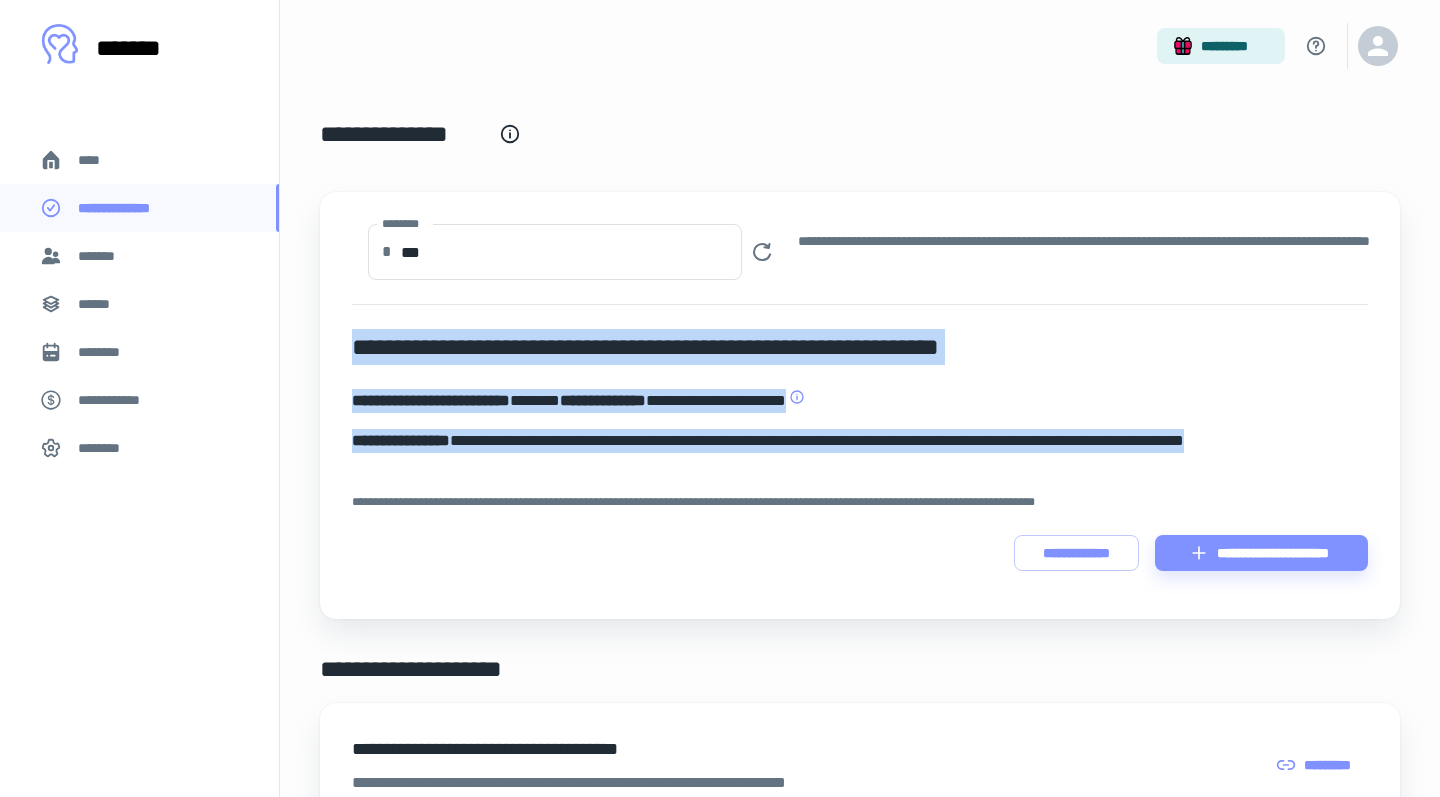 drag, startPoint x: 351, startPoint y: 346, endPoint x: 508, endPoint y: 480, distance: 206.40979 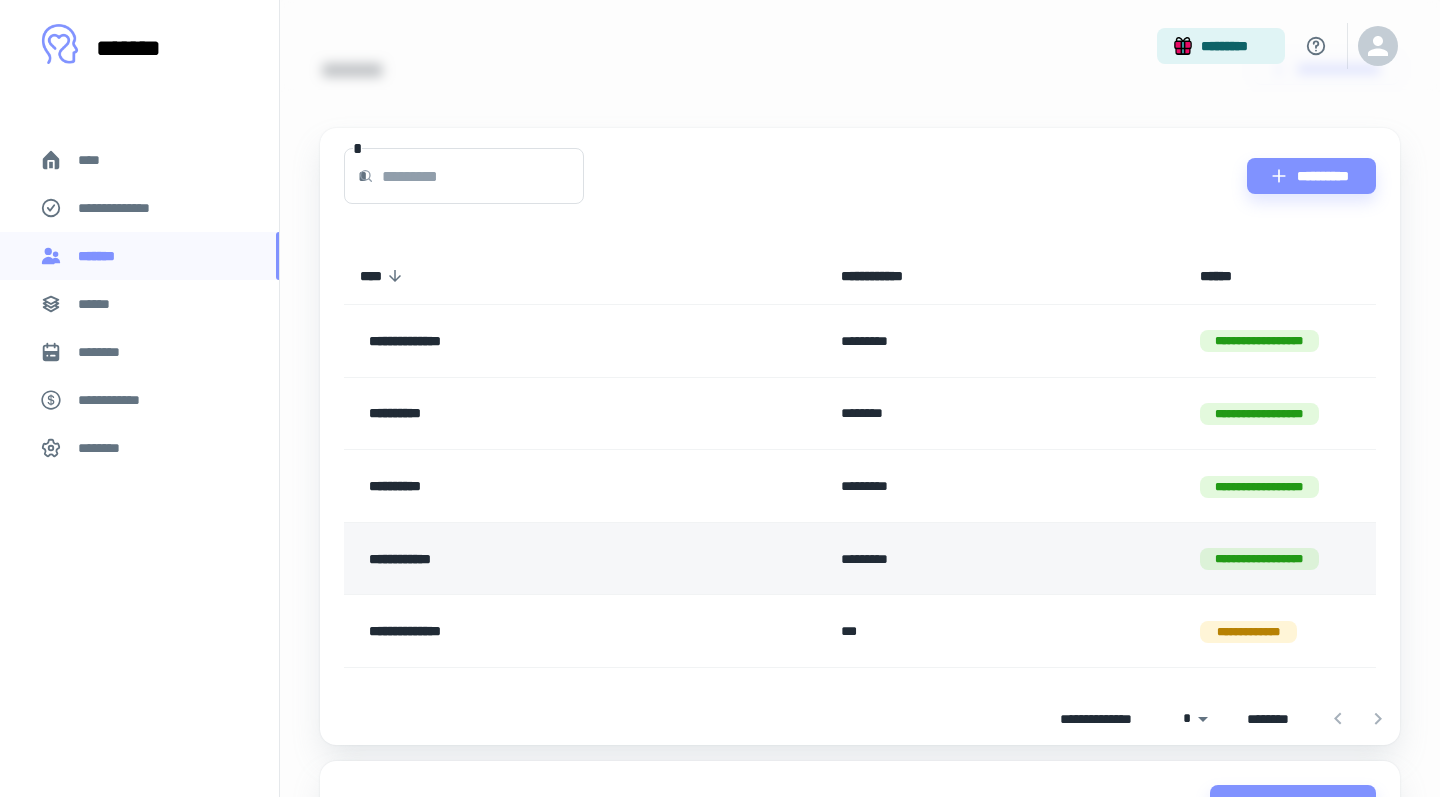scroll, scrollTop: 68, scrollLeft: 0, axis: vertical 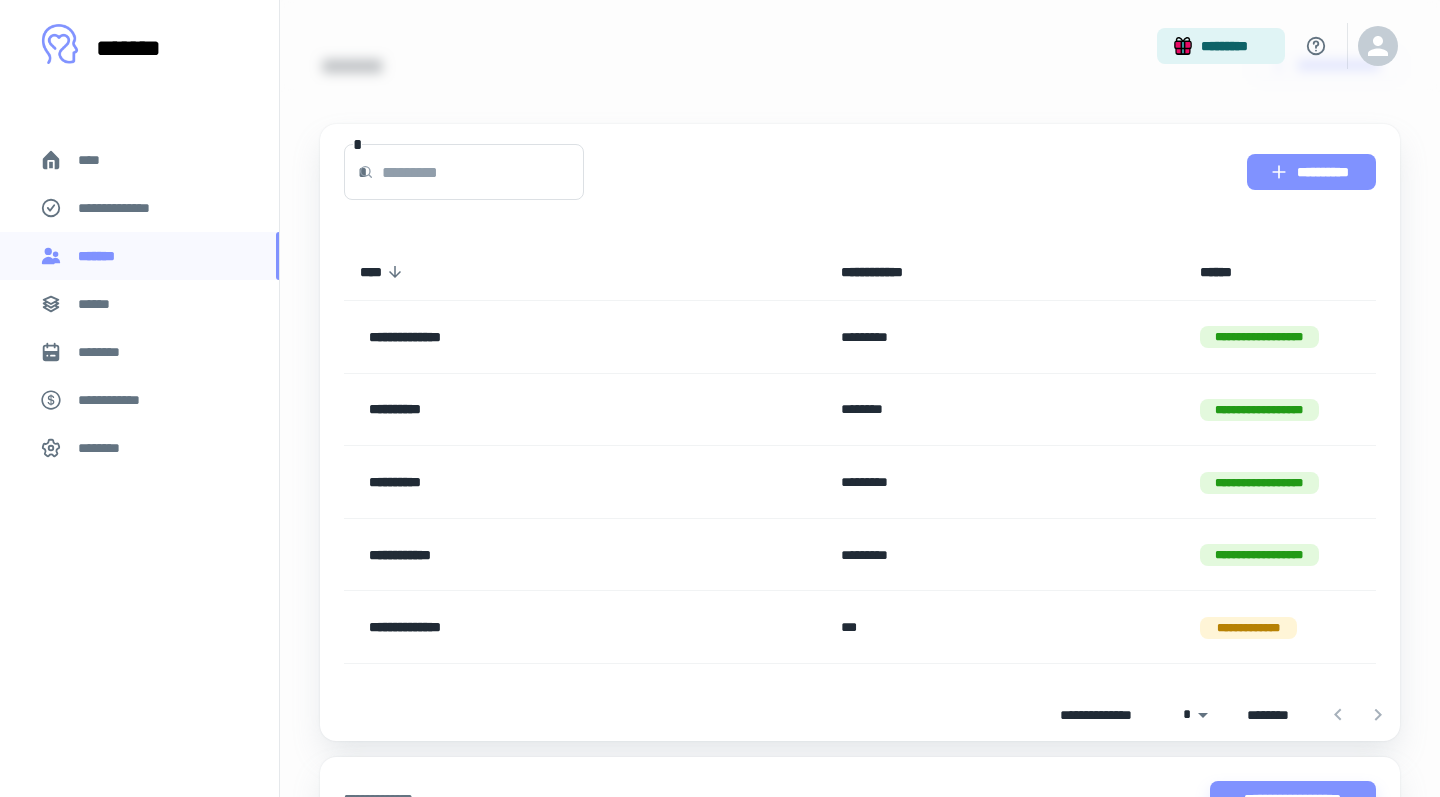 click on "**********" at bounding box center (1311, 172) 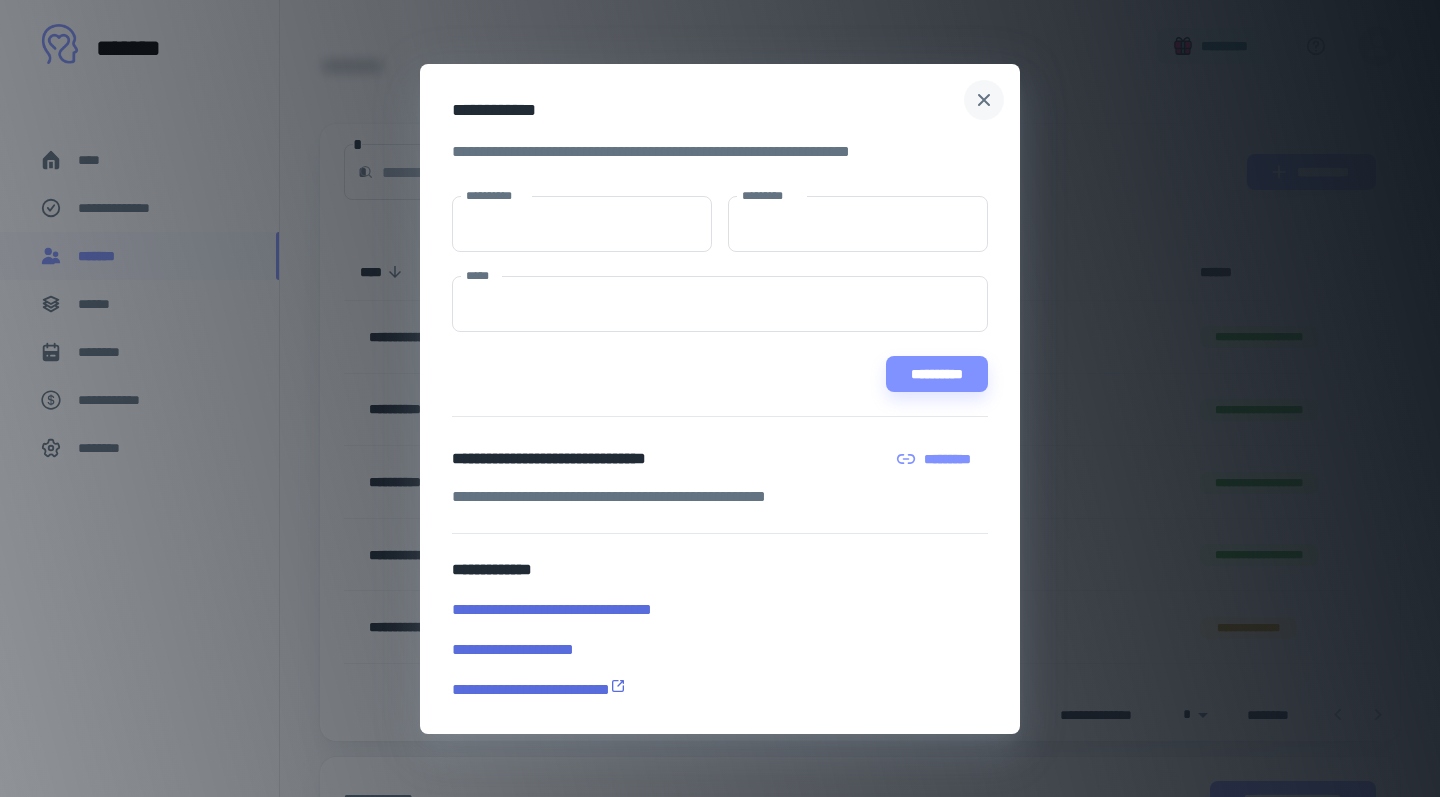 click 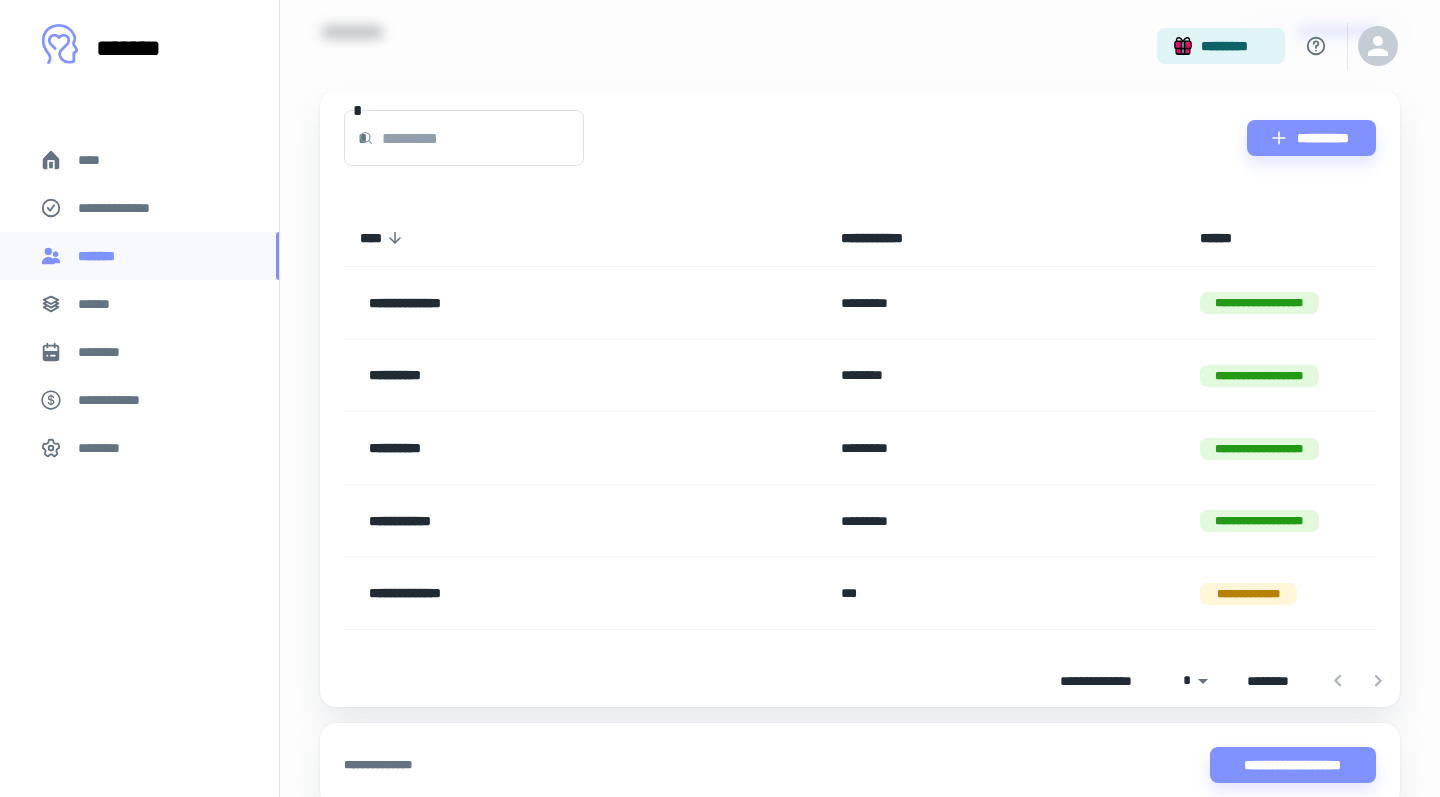 scroll, scrollTop: 106, scrollLeft: 0, axis: vertical 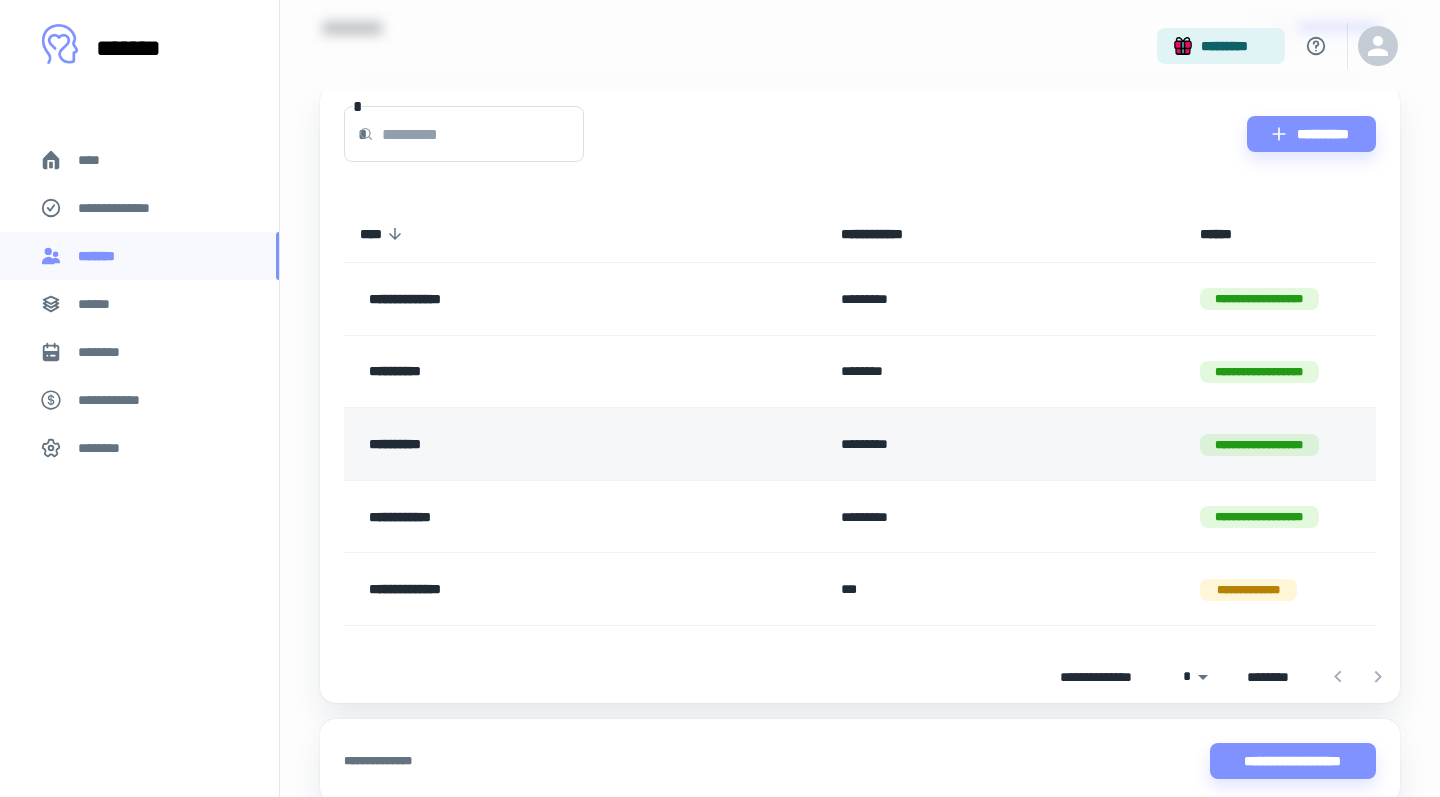 click on "**********" at bounding box center (533, 444) 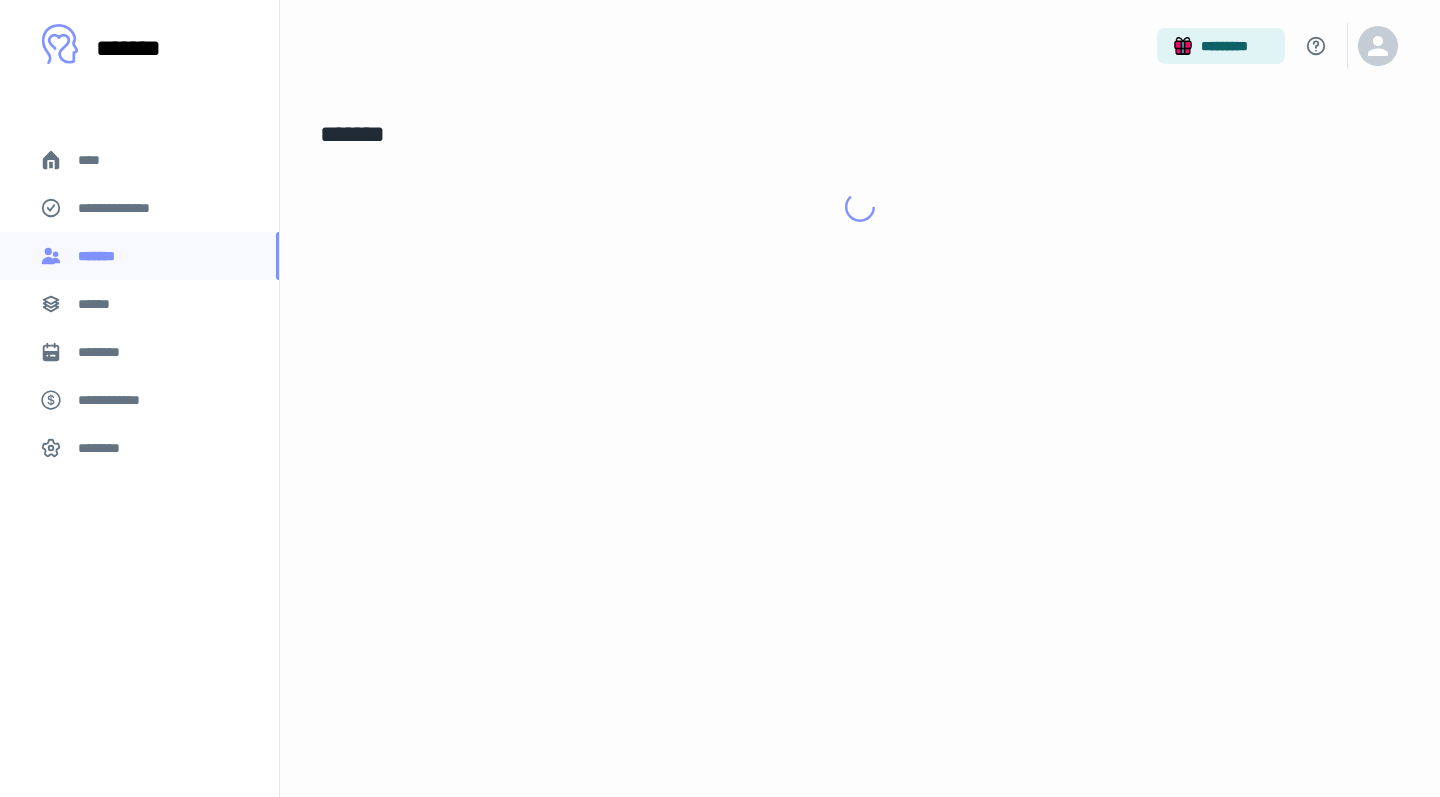 scroll, scrollTop: 0, scrollLeft: 0, axis: both 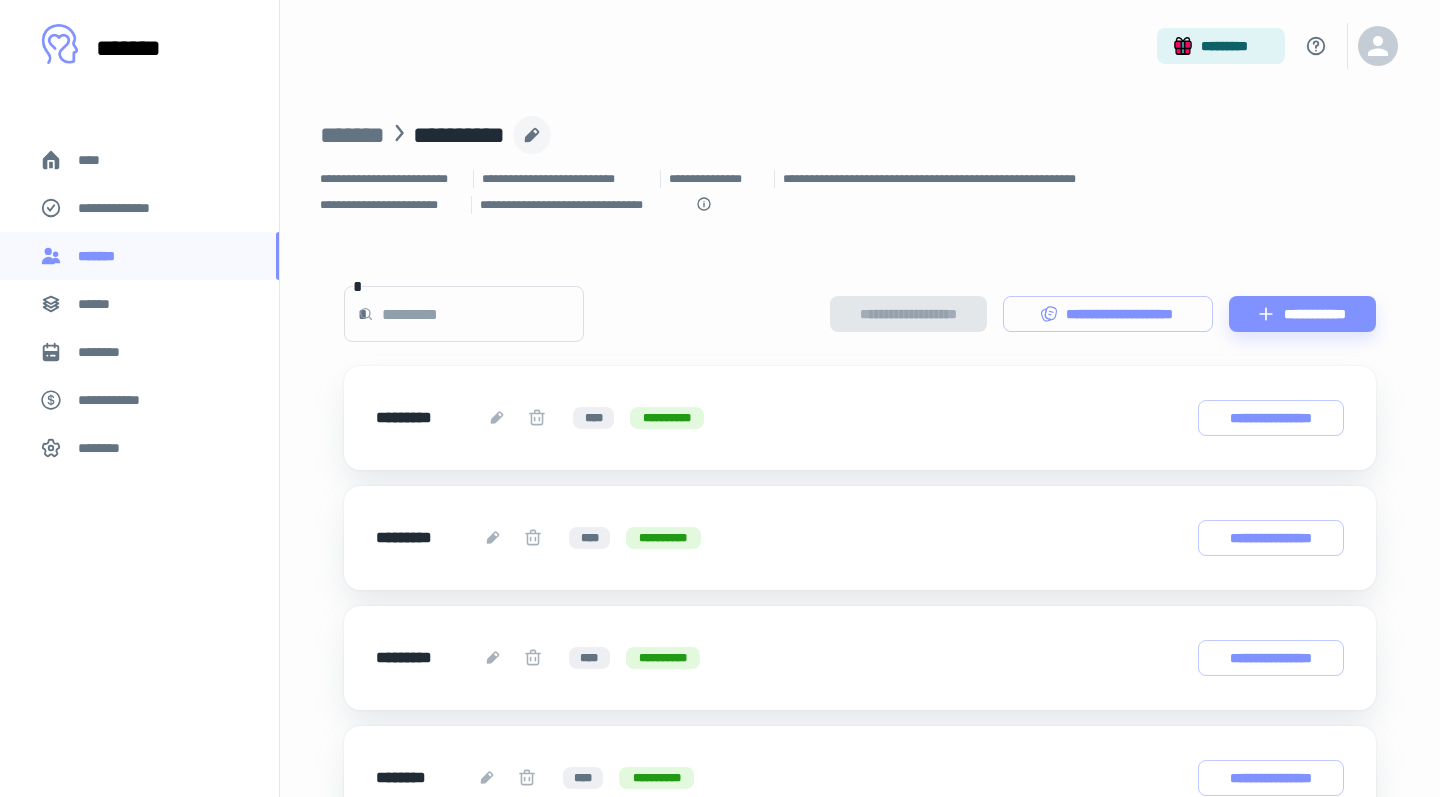 click 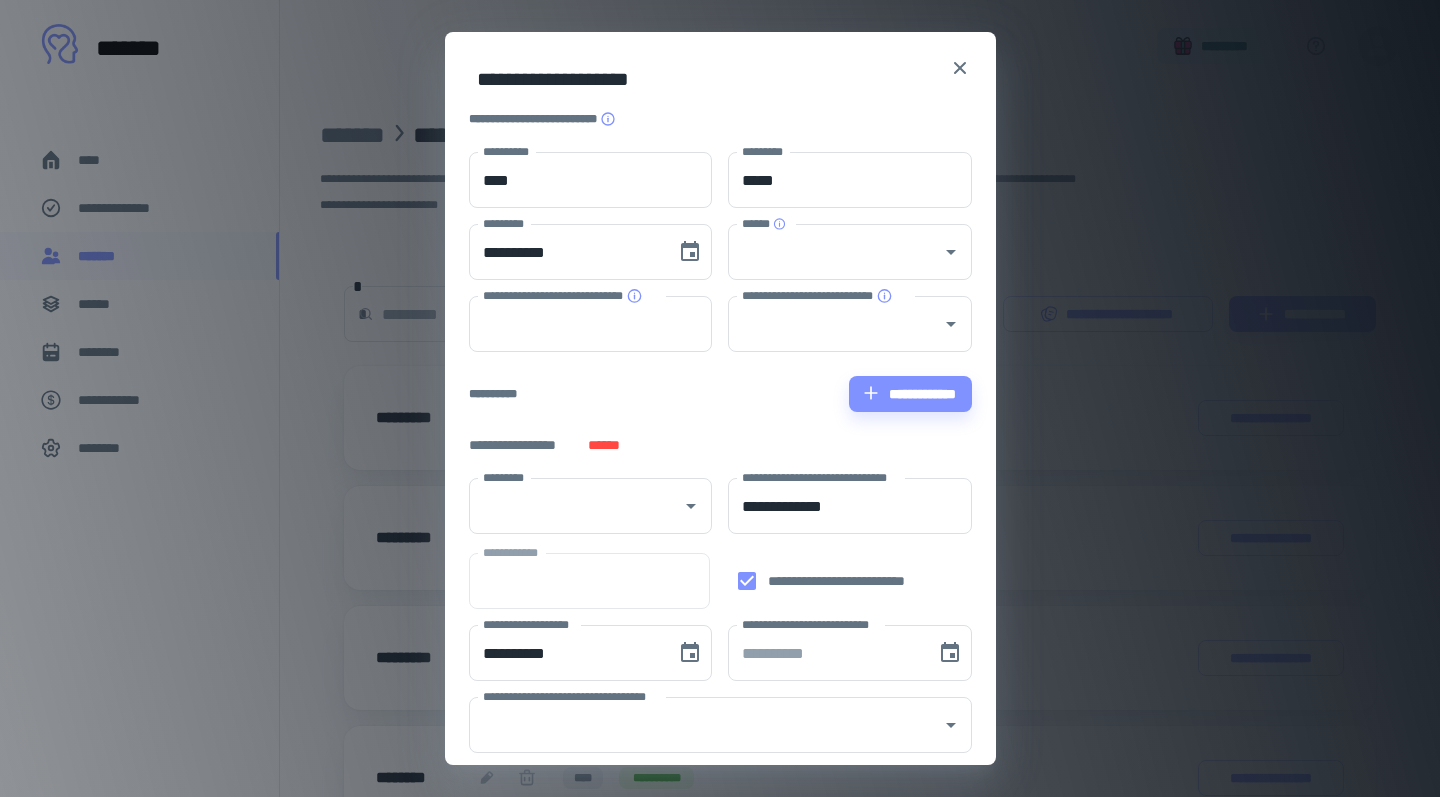 type on "*" 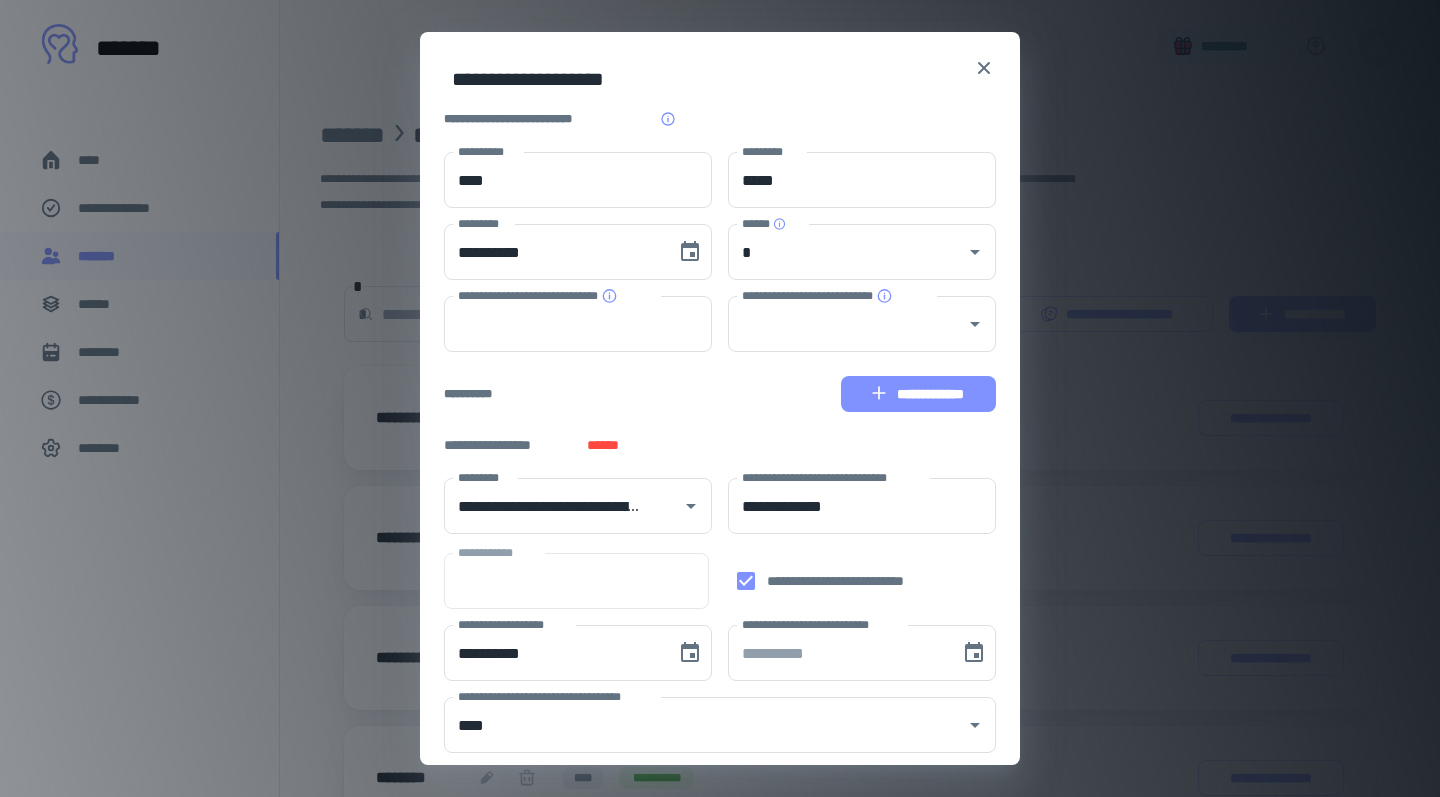 click 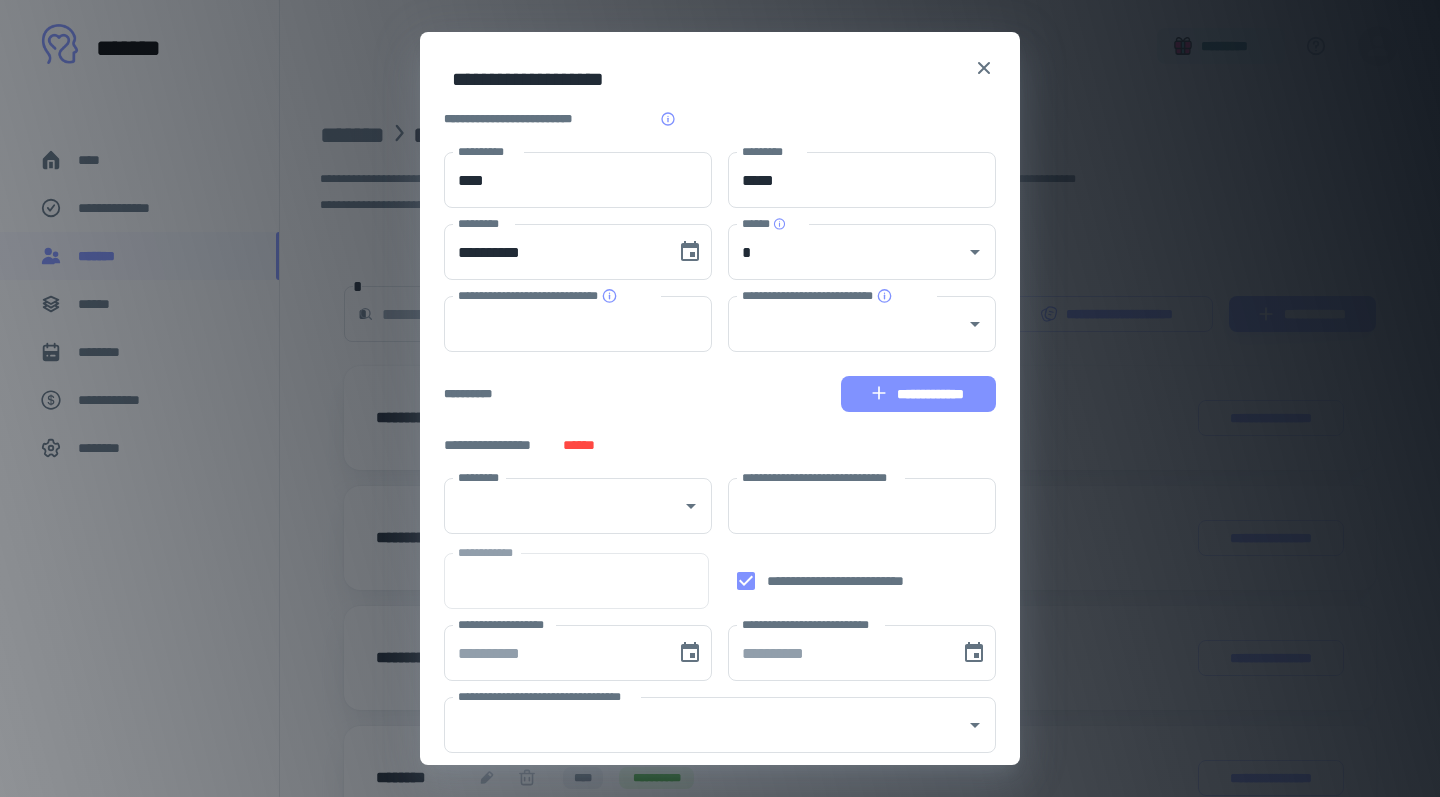 type on "****" 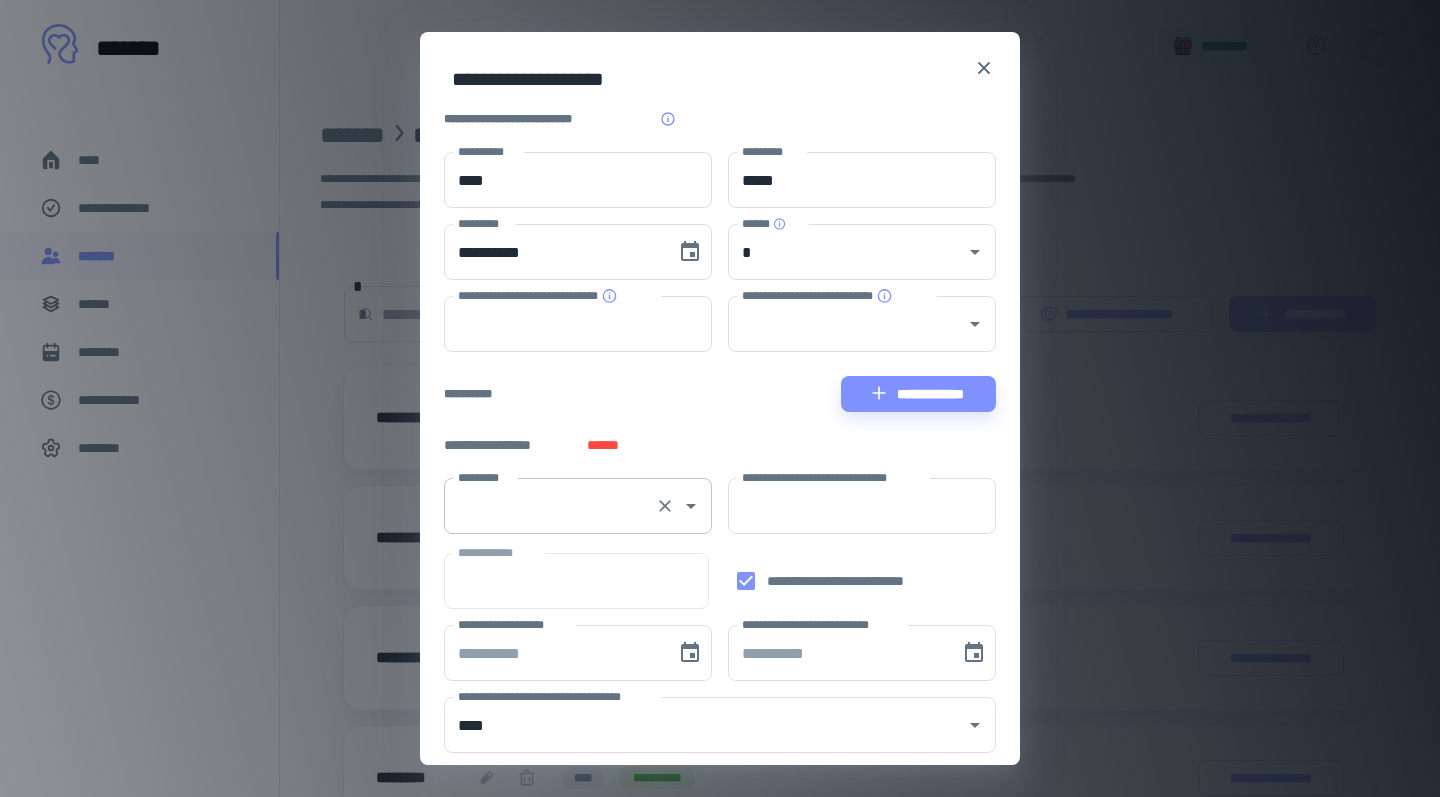 click on "*********" at bounding box center (550, 506) 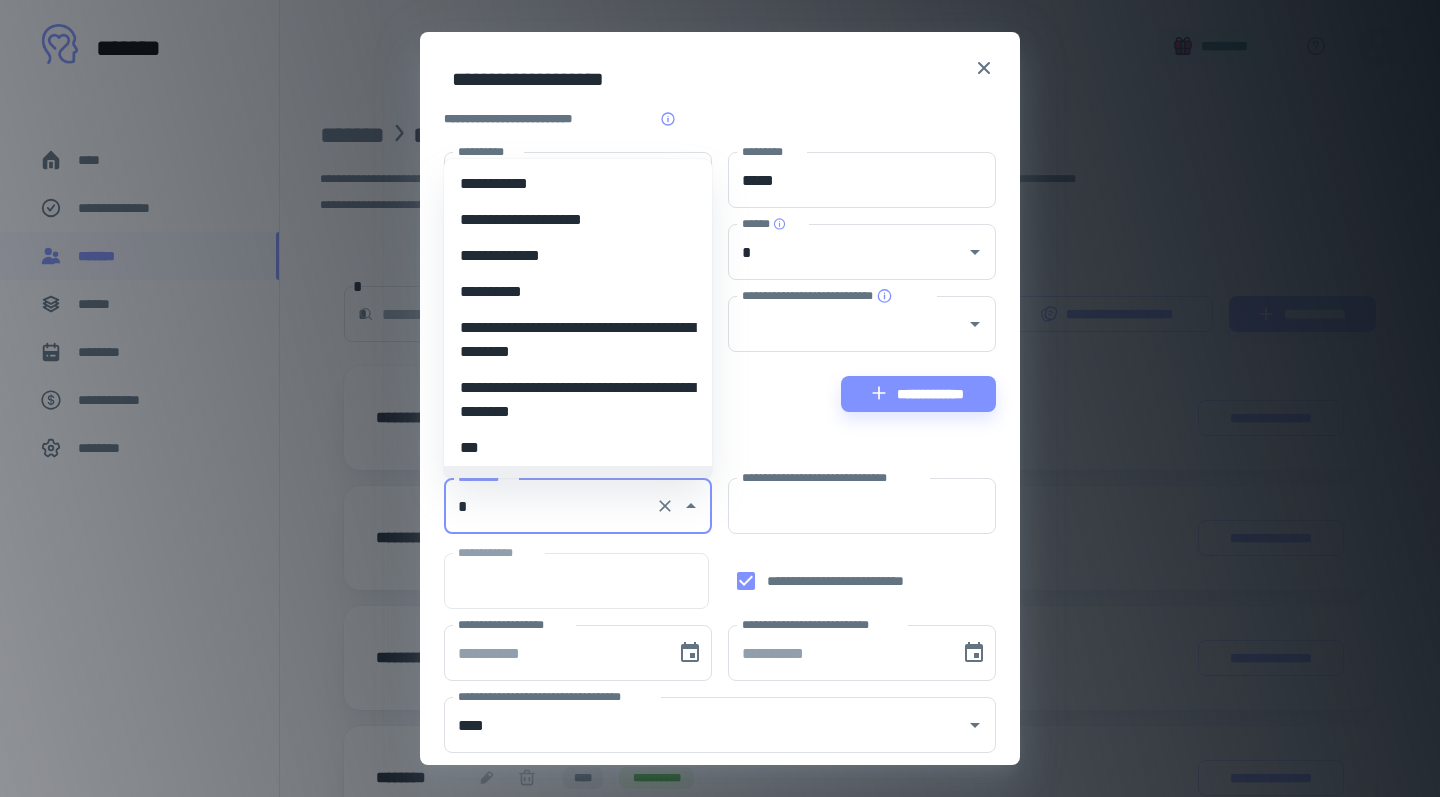 scroll, scrollTop: 8, scrollLeft: 0, axis: vertical 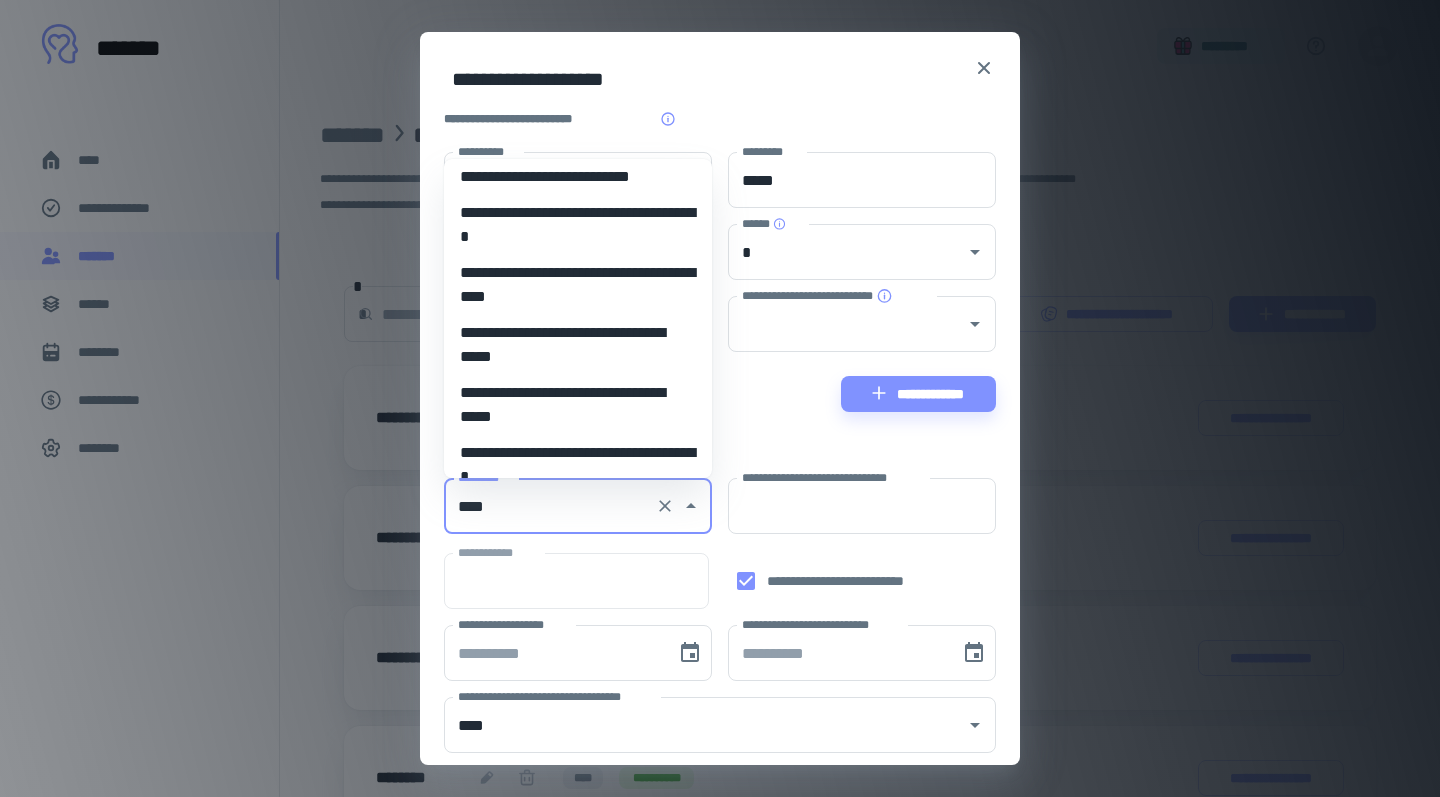 click on "**********" at bounding box center [578, 285] 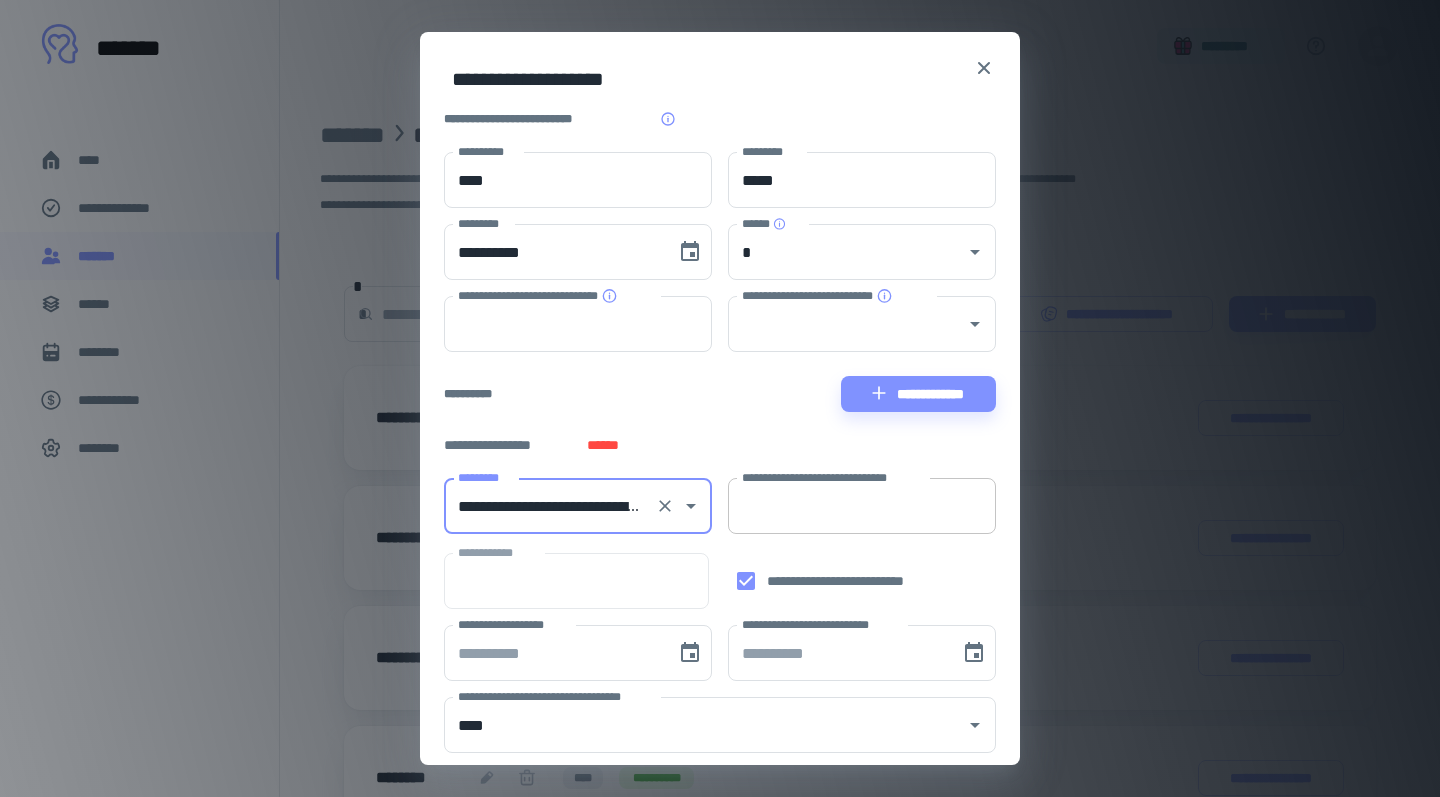 click on "**********" at bounding box center (862, 506) 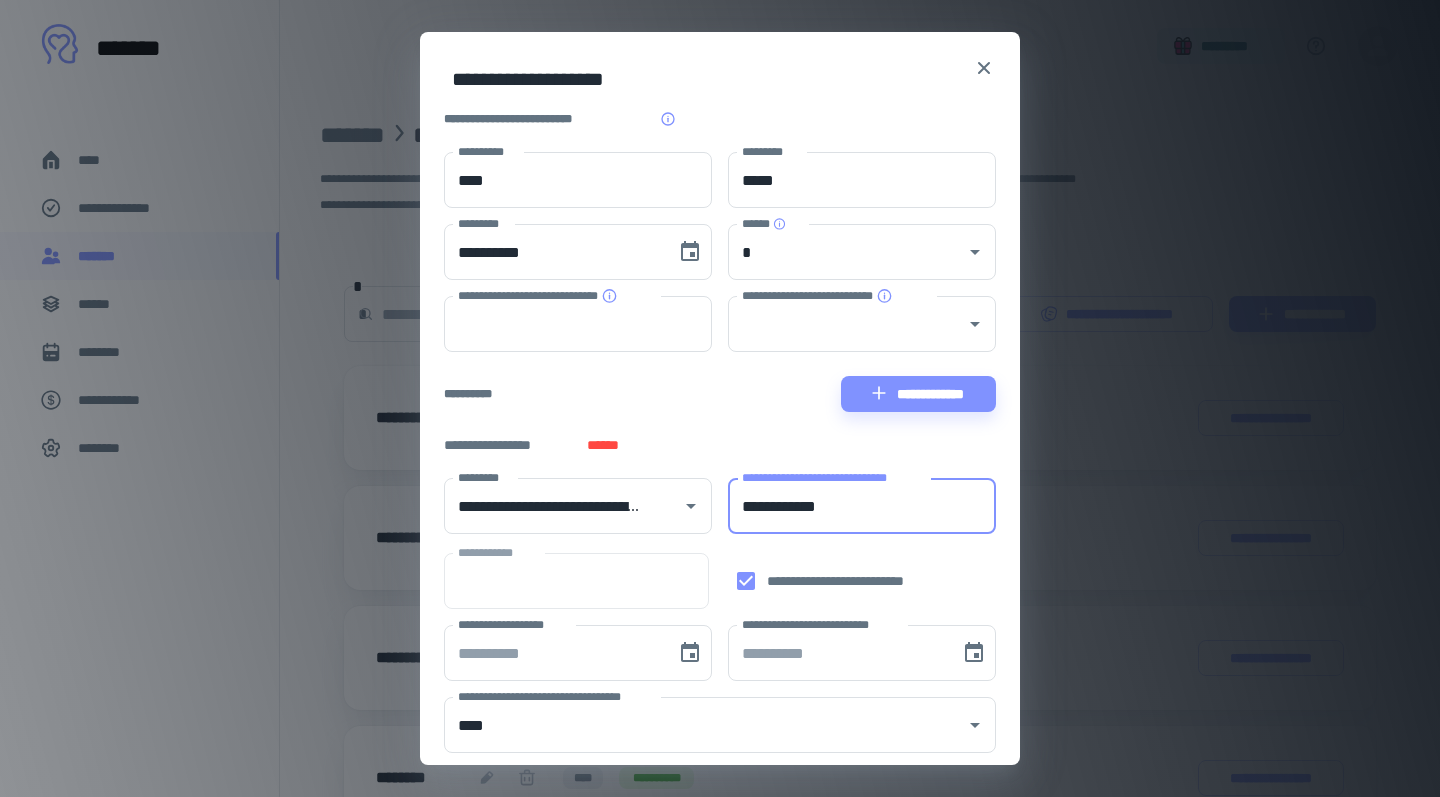 type on "**********" 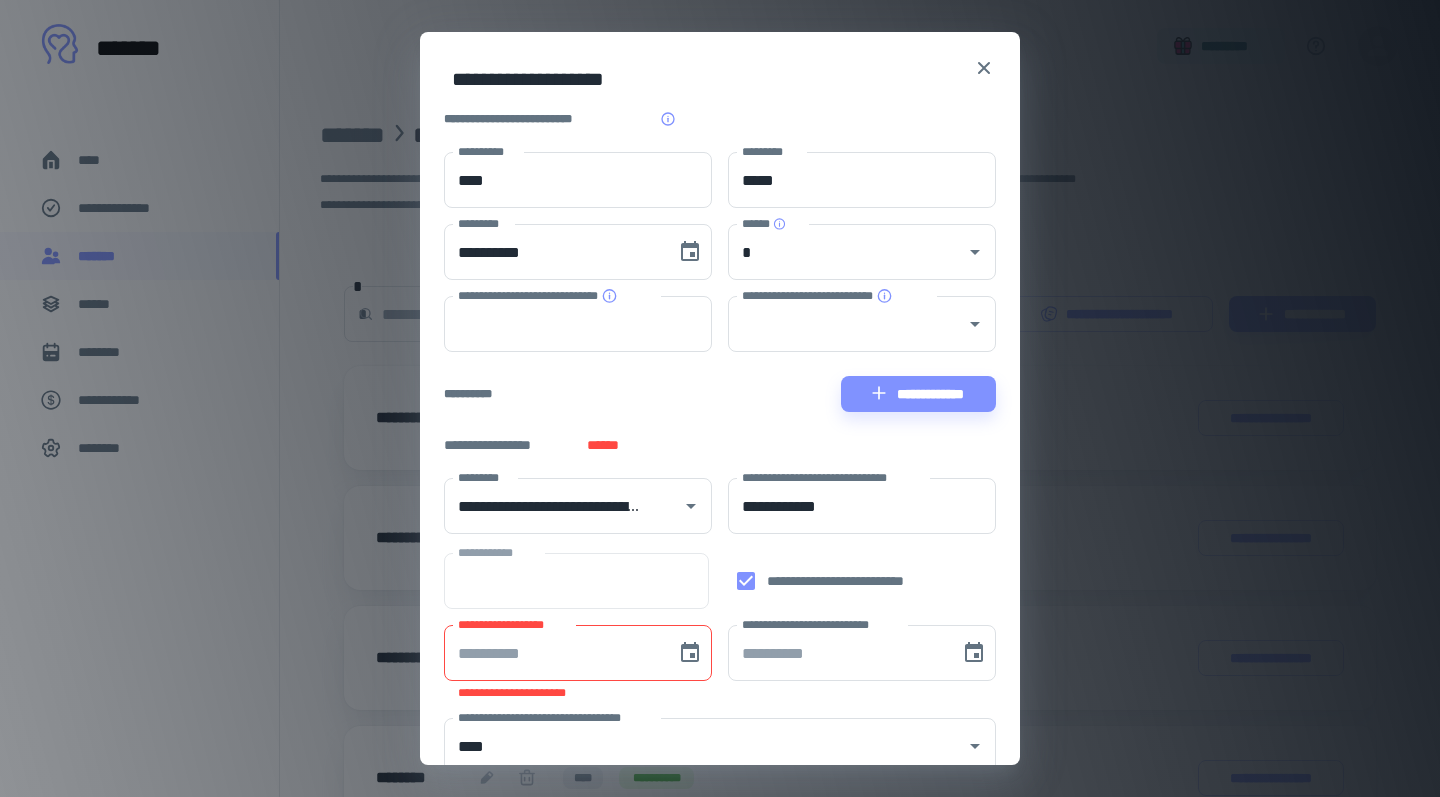 type on "**********" 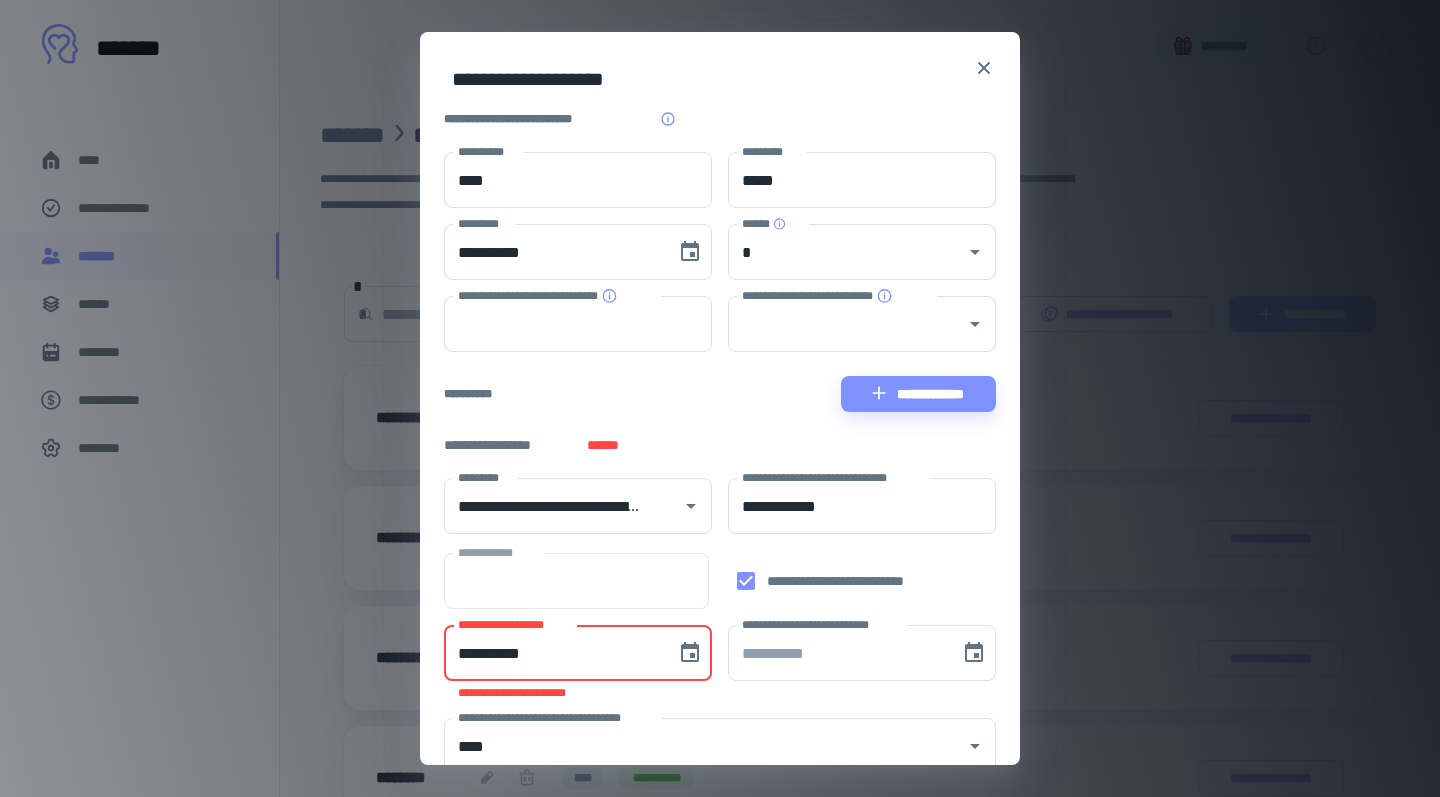 click on "**********" at bounding box center (553, 653) 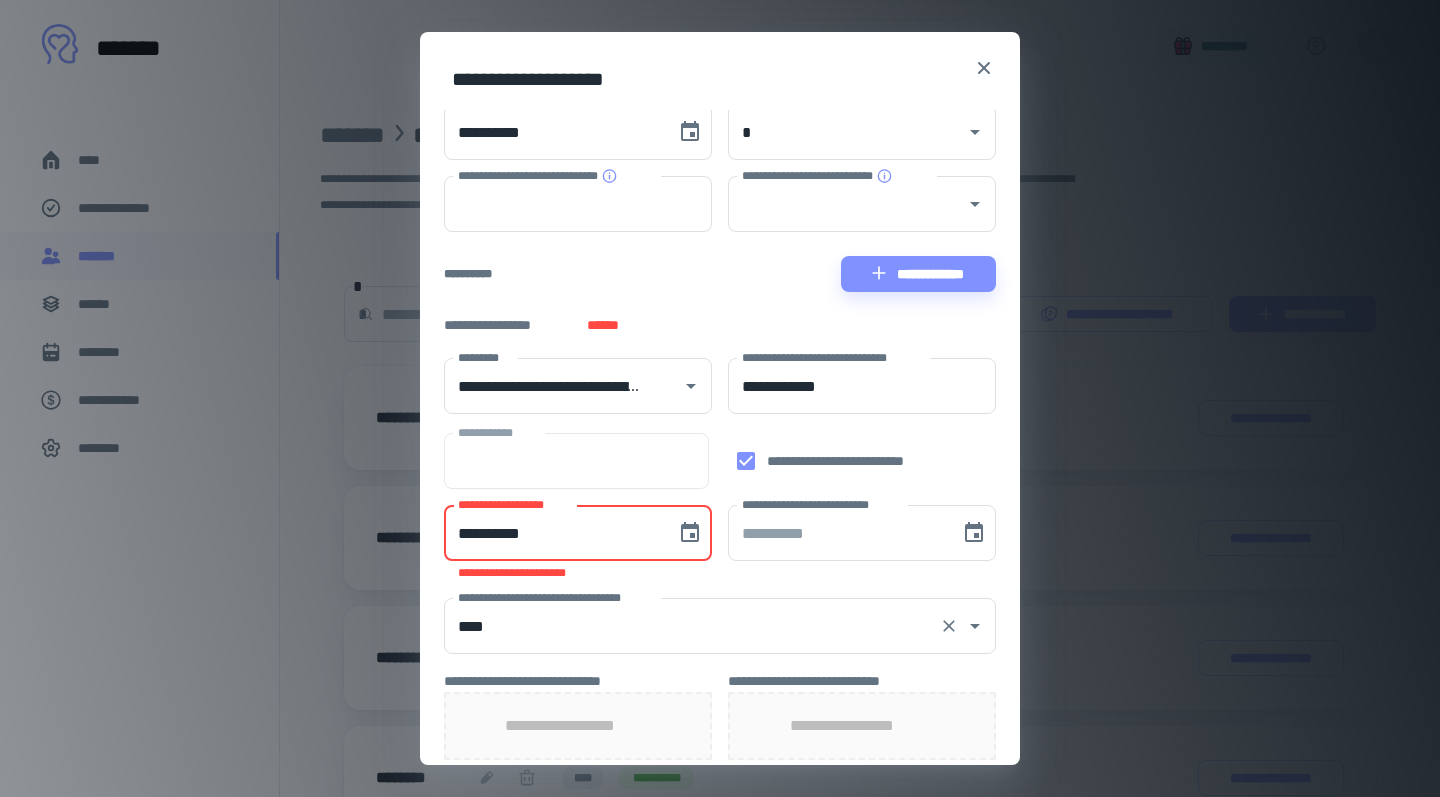 scroll, scrollTop: 134, scrollLeft: 0, axis: vertical 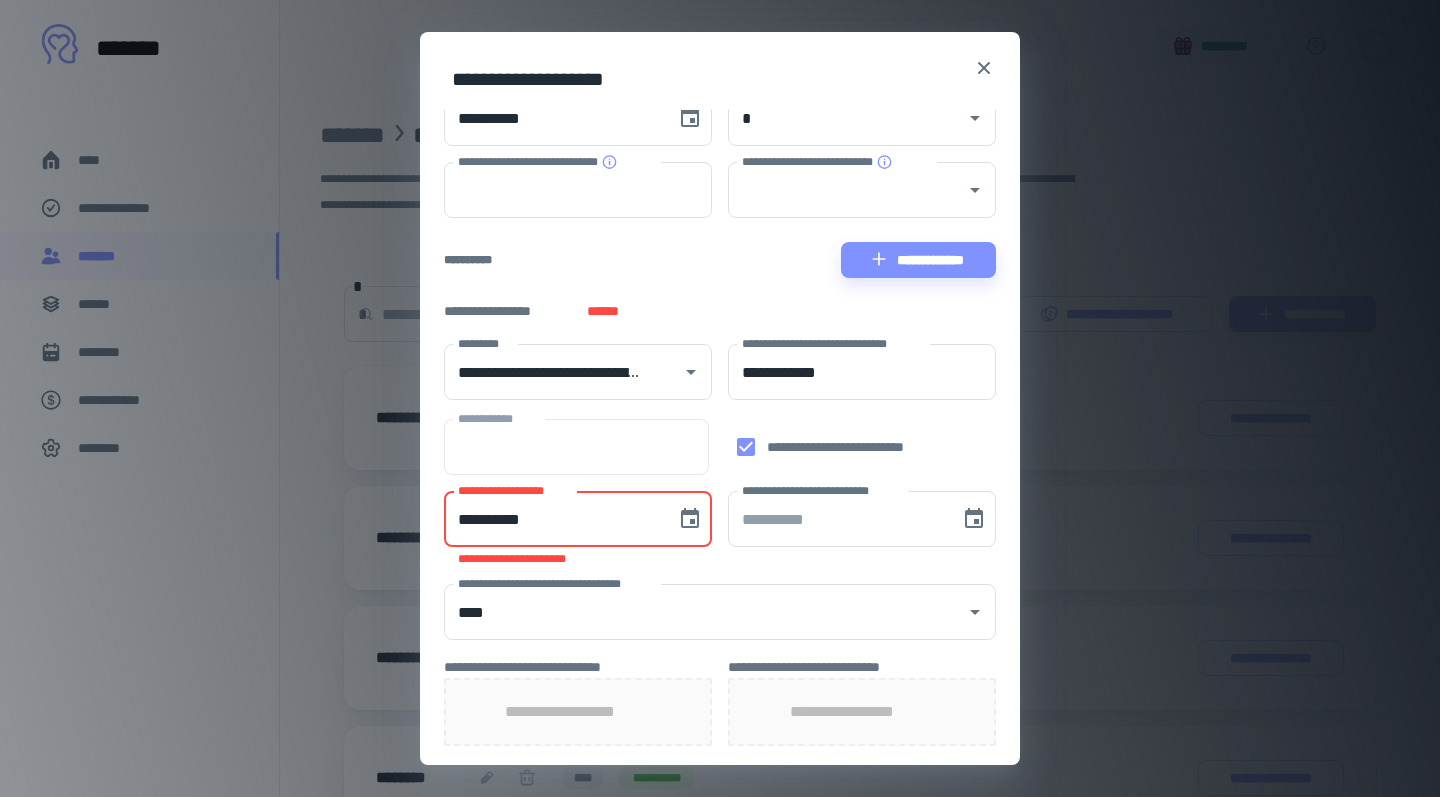 click on "**********" at bounding box center (553, 519) 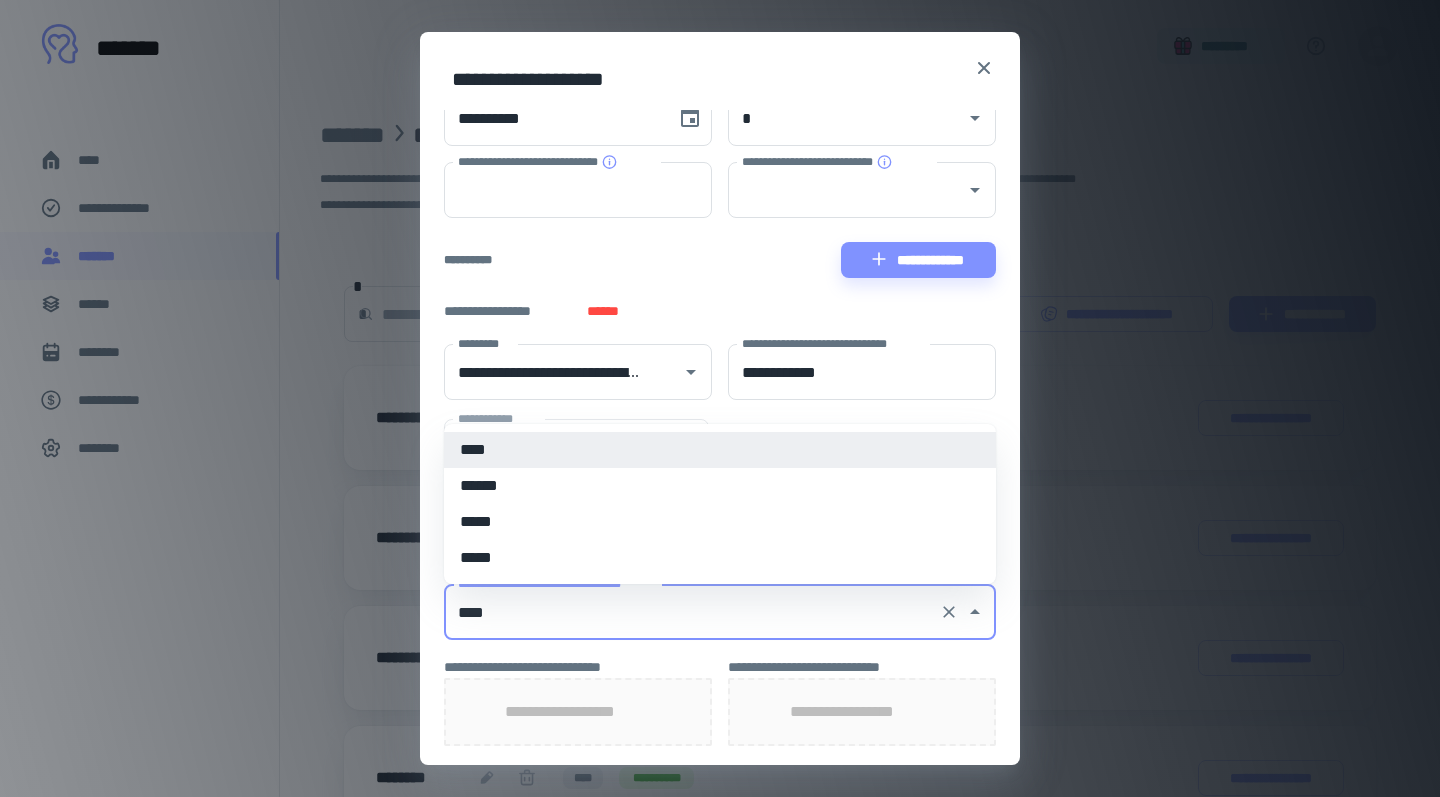 click on "****" at bounding box center (692, 612) 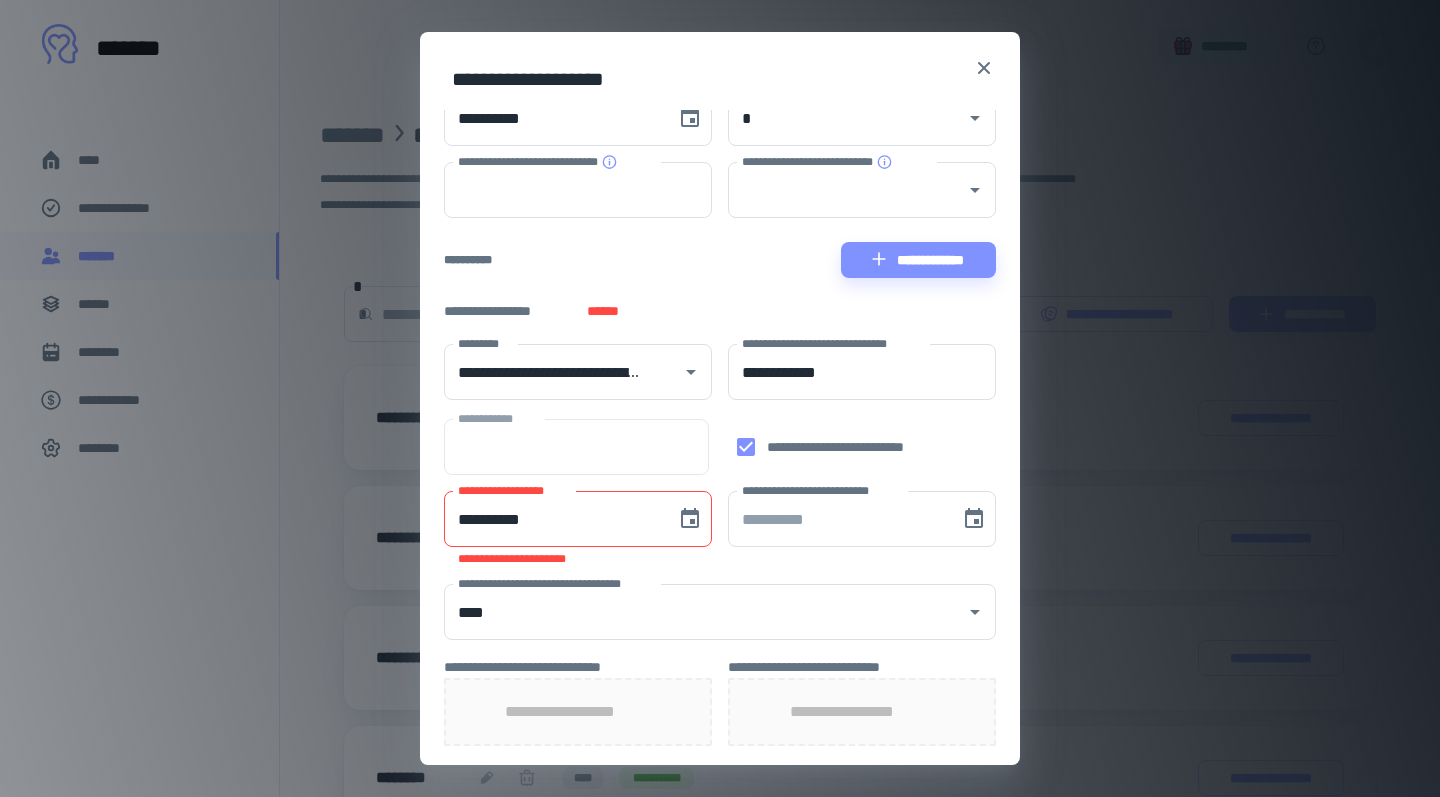 click on "**********" at bounding box center (720, 260) 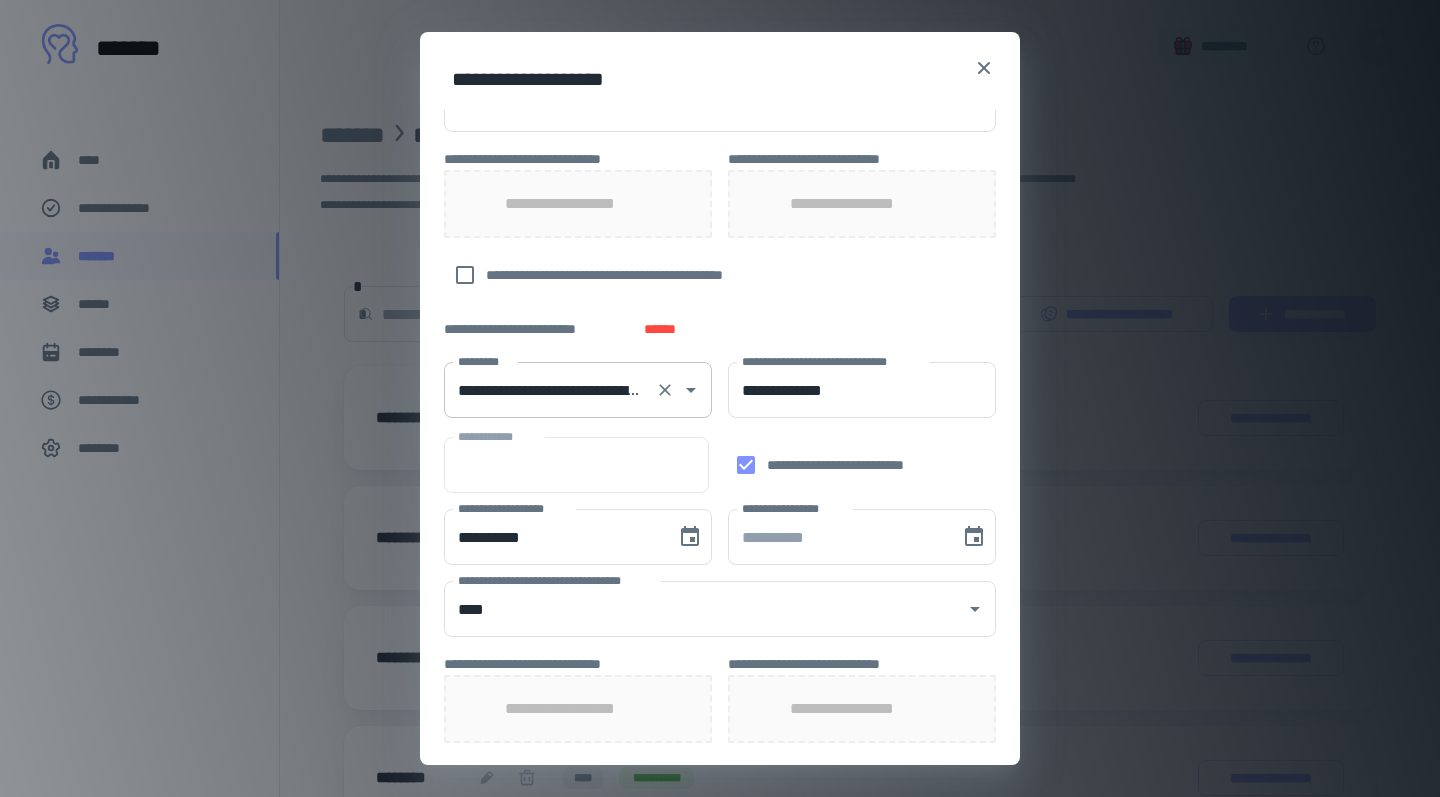 scroll, scrollTop: 644, scrollLeft: 0, axis: vertical 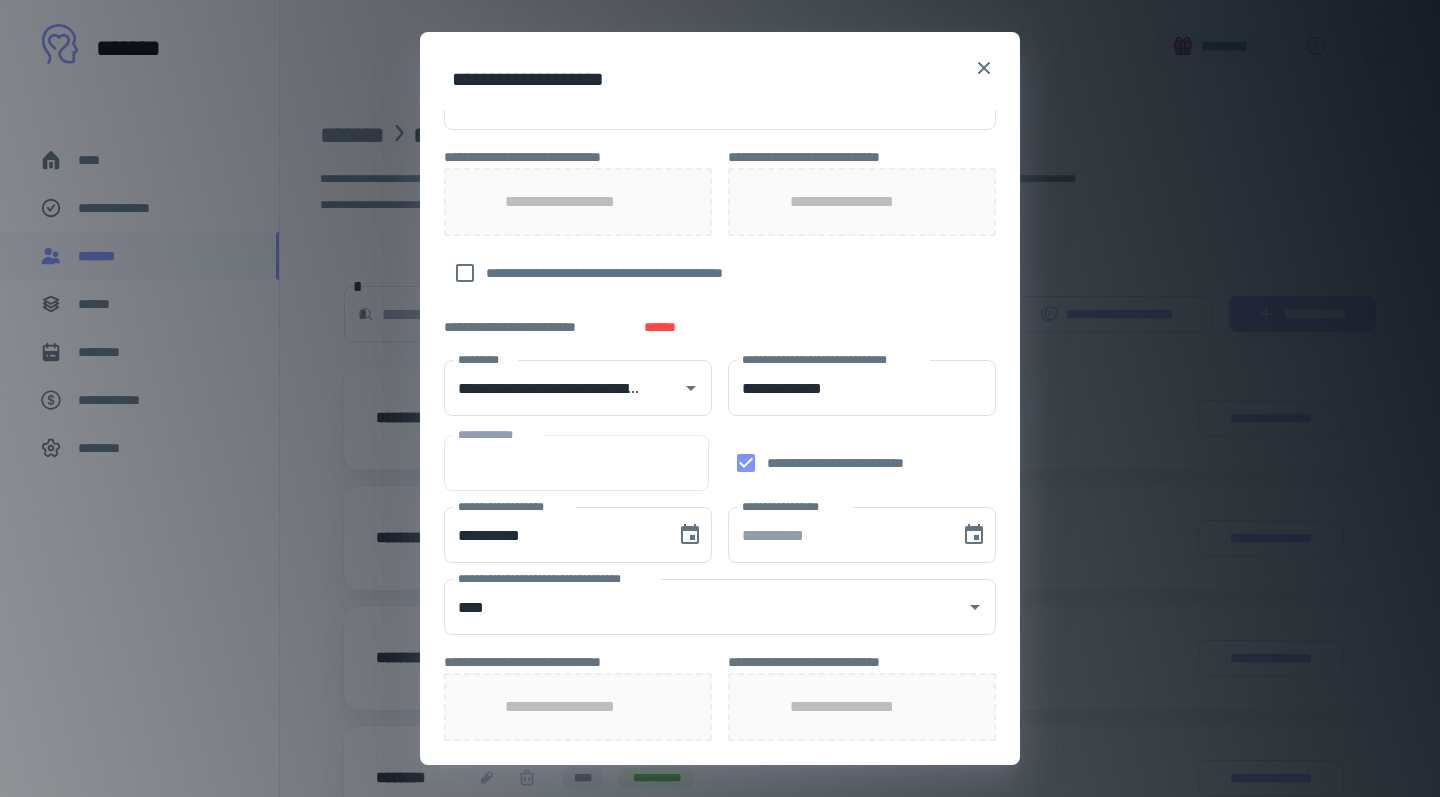 click on "******" at bounding box center [660, 327] 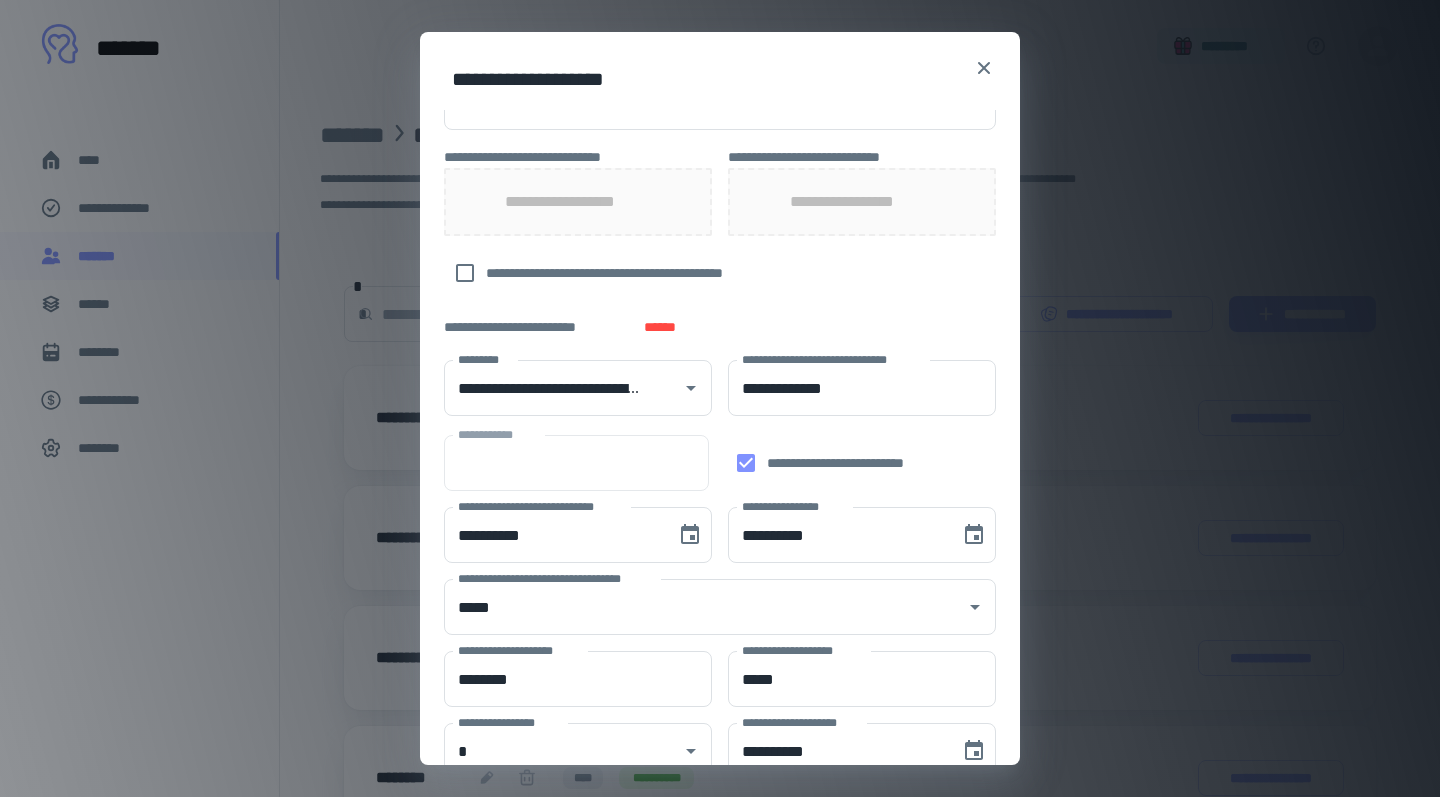 click on "******" at bounding box center (660, 327) 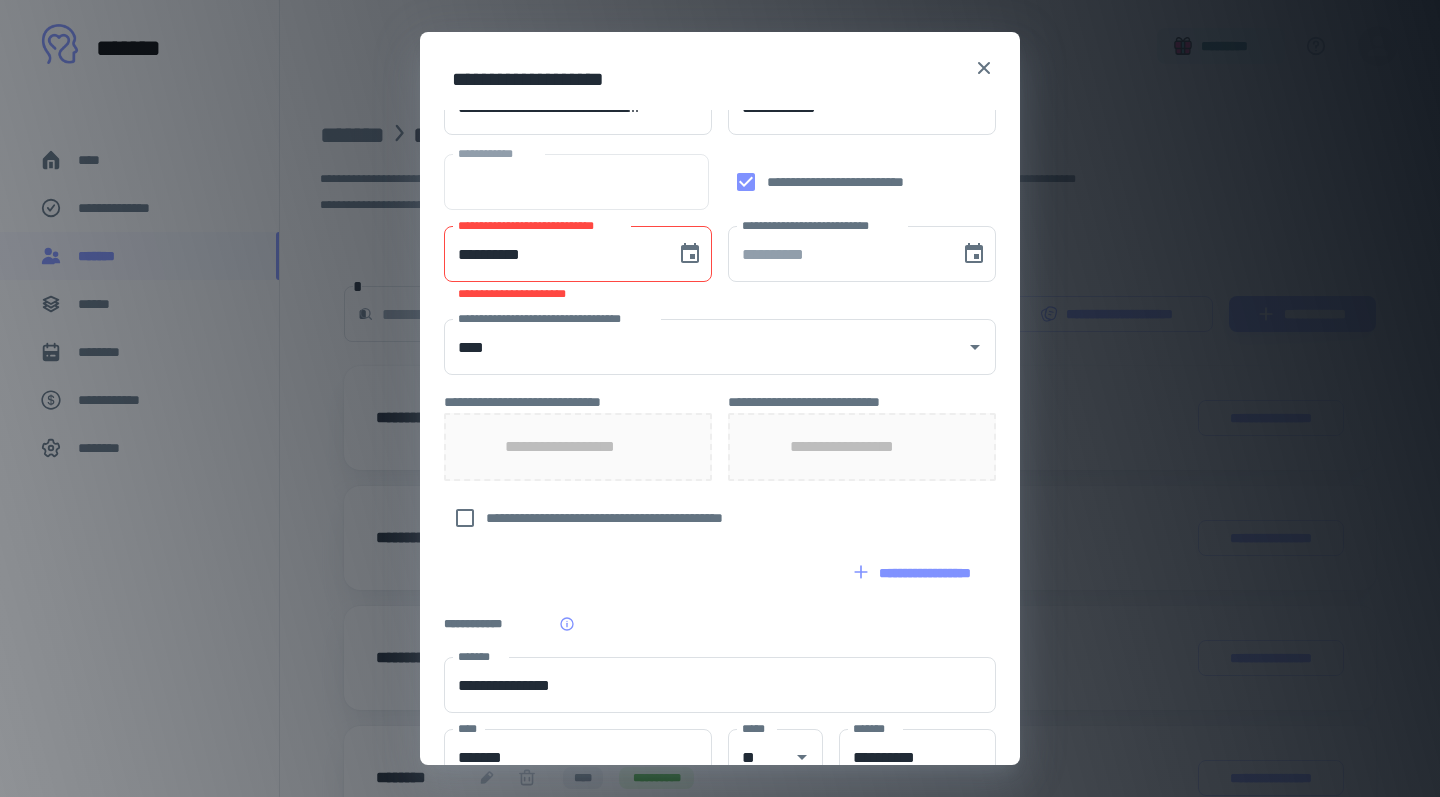 scroll, scrollTop: 364, scrollLeft: 0, axis: vertical 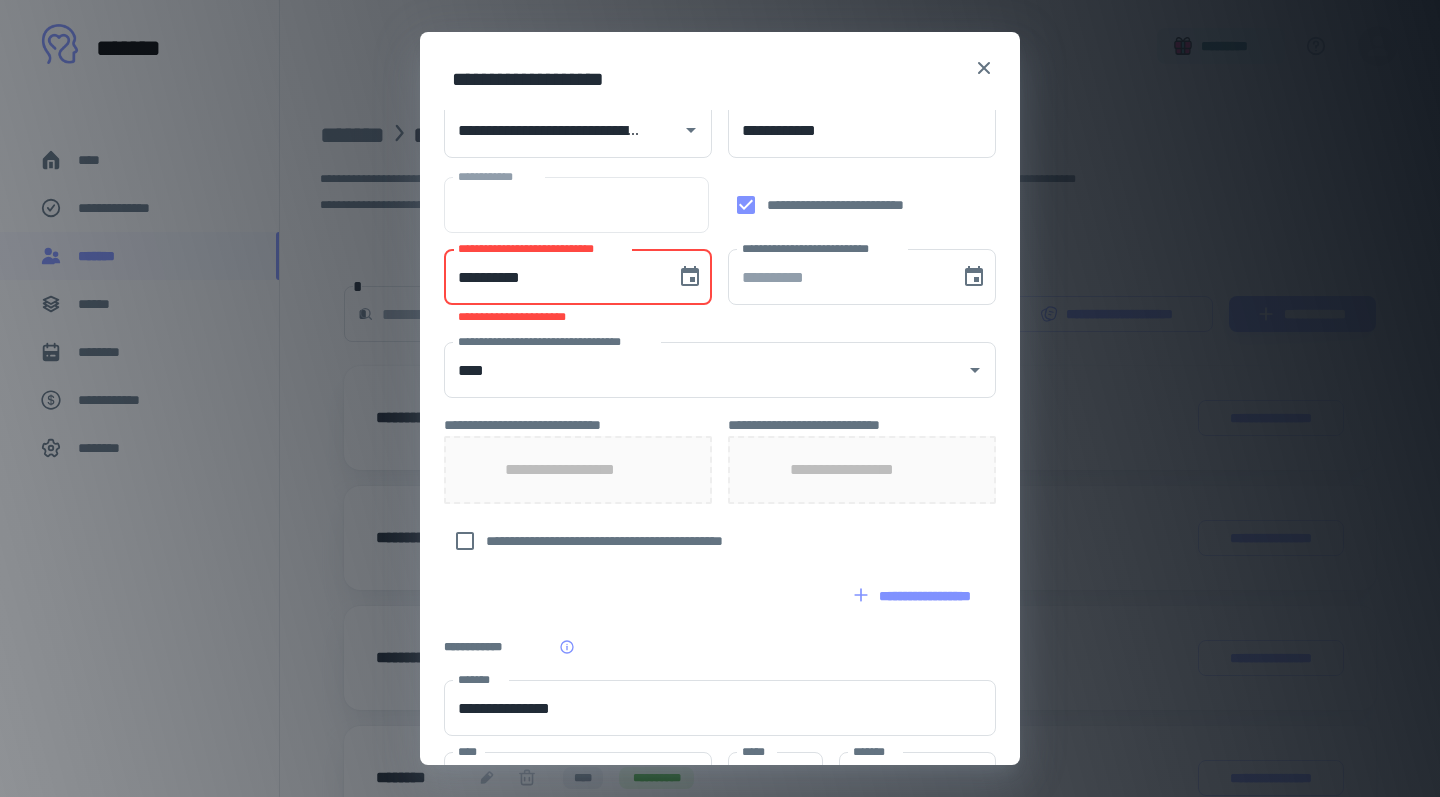 click on "**********" at bounding box center [553, 277] 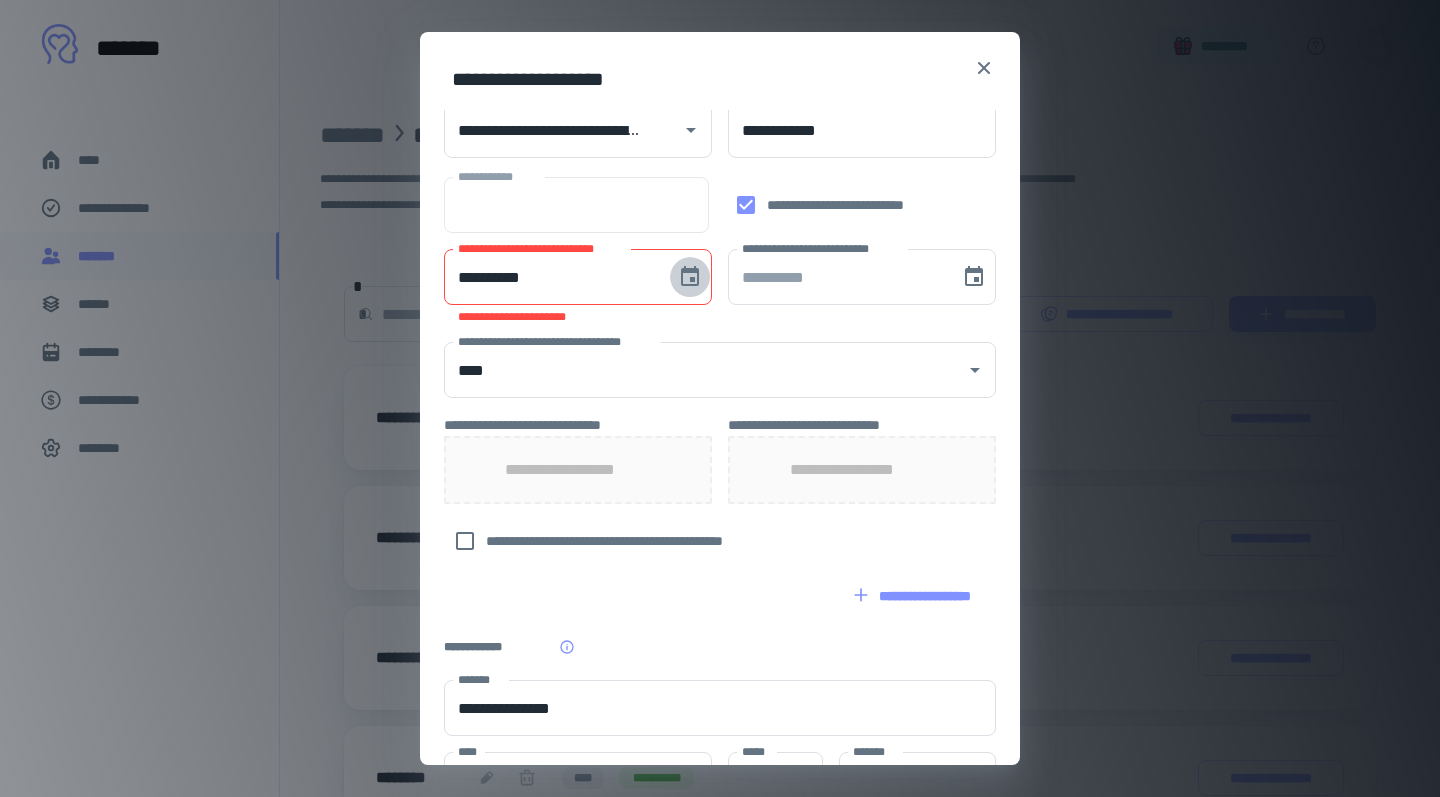 click 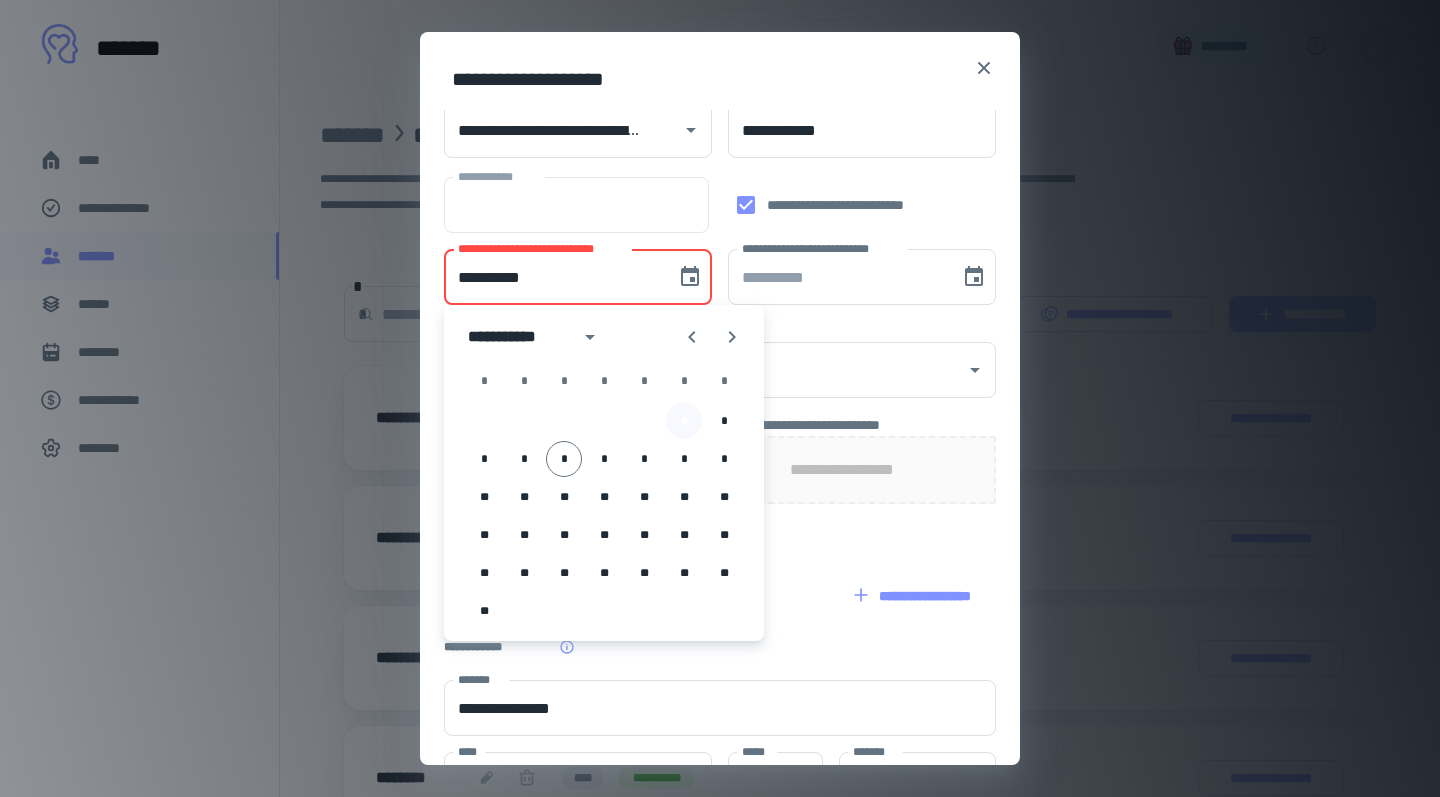 click on "*" at bounding box center (684, 421) 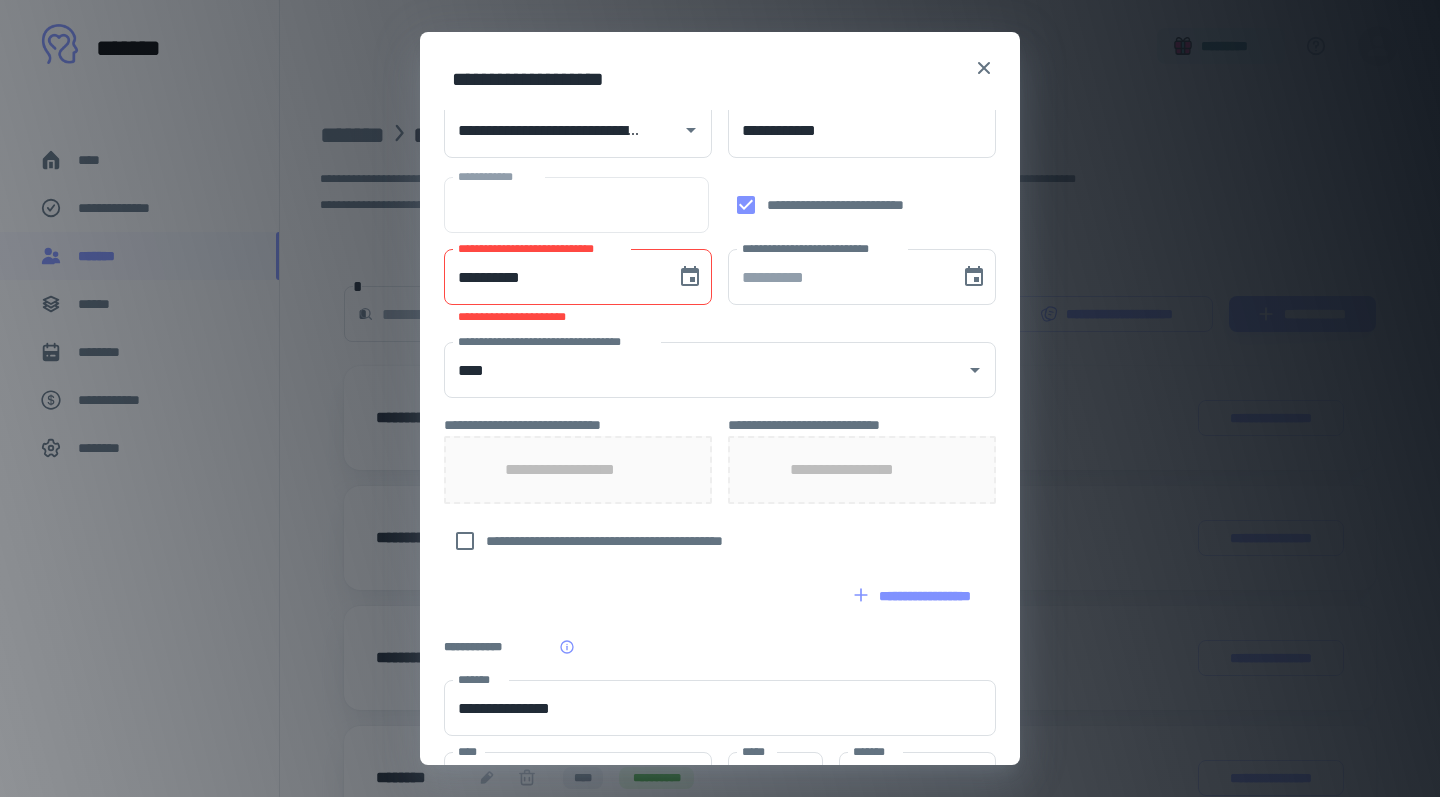 click on "**********" at bounding box center (578, 317) 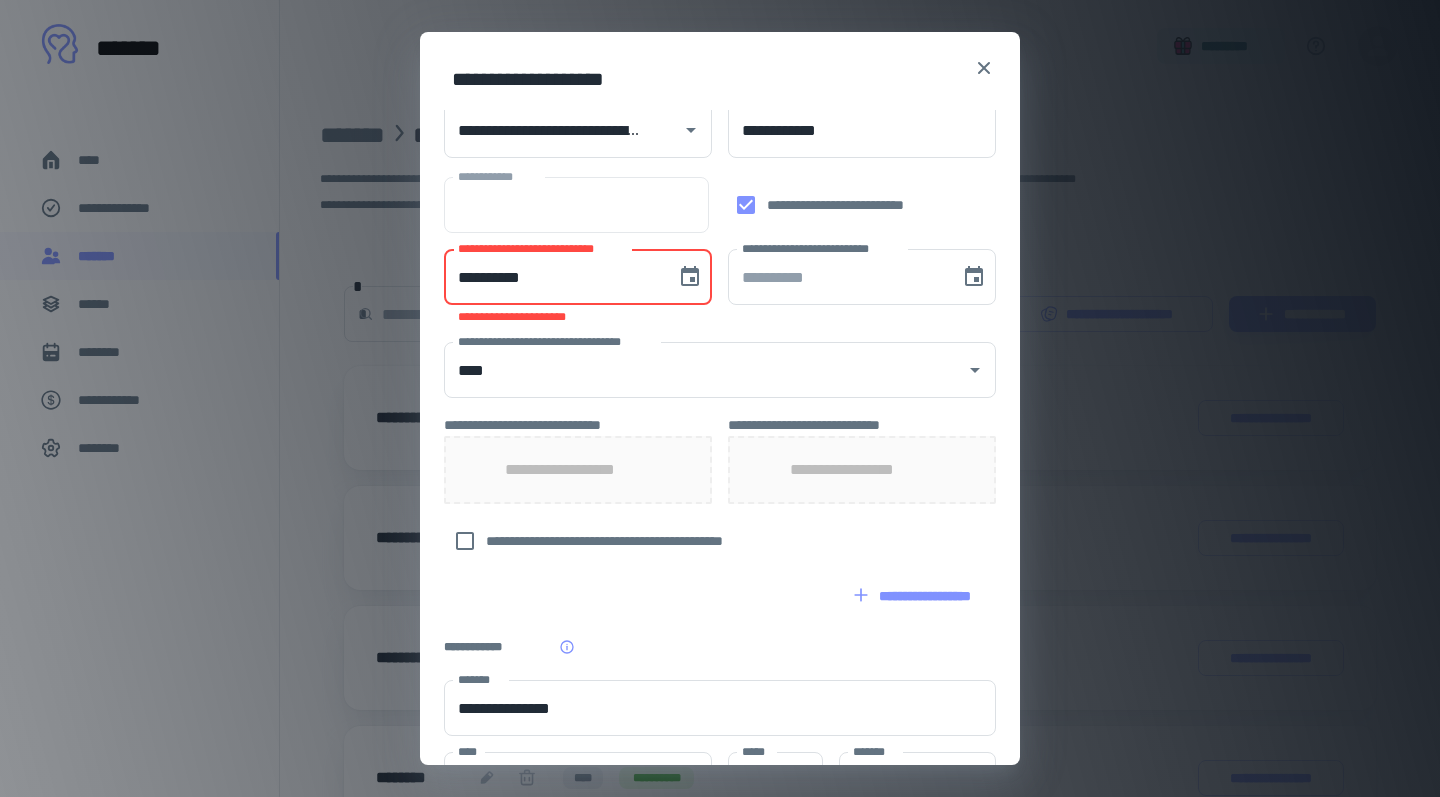 click on "**********" at bounding box center [553, 277] 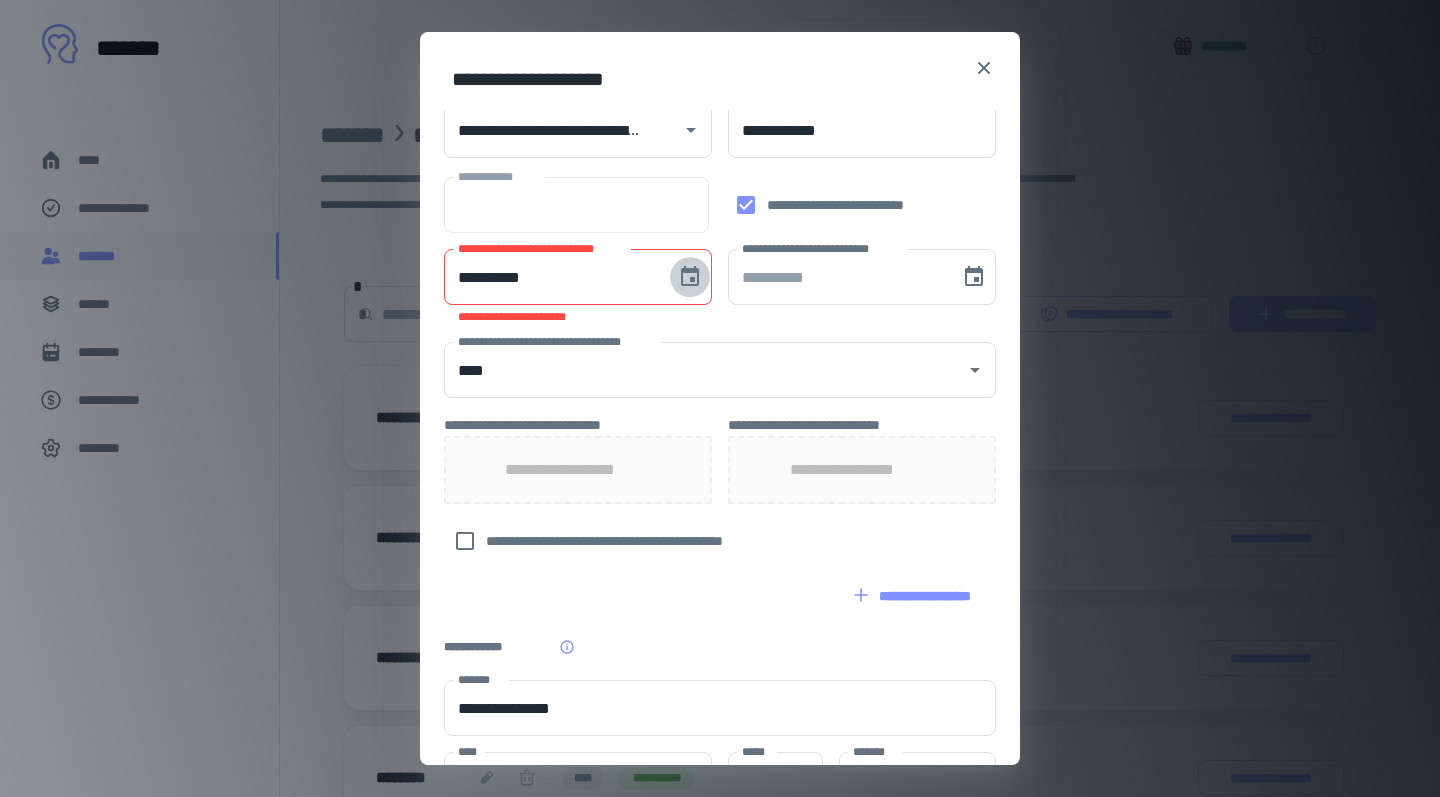 click 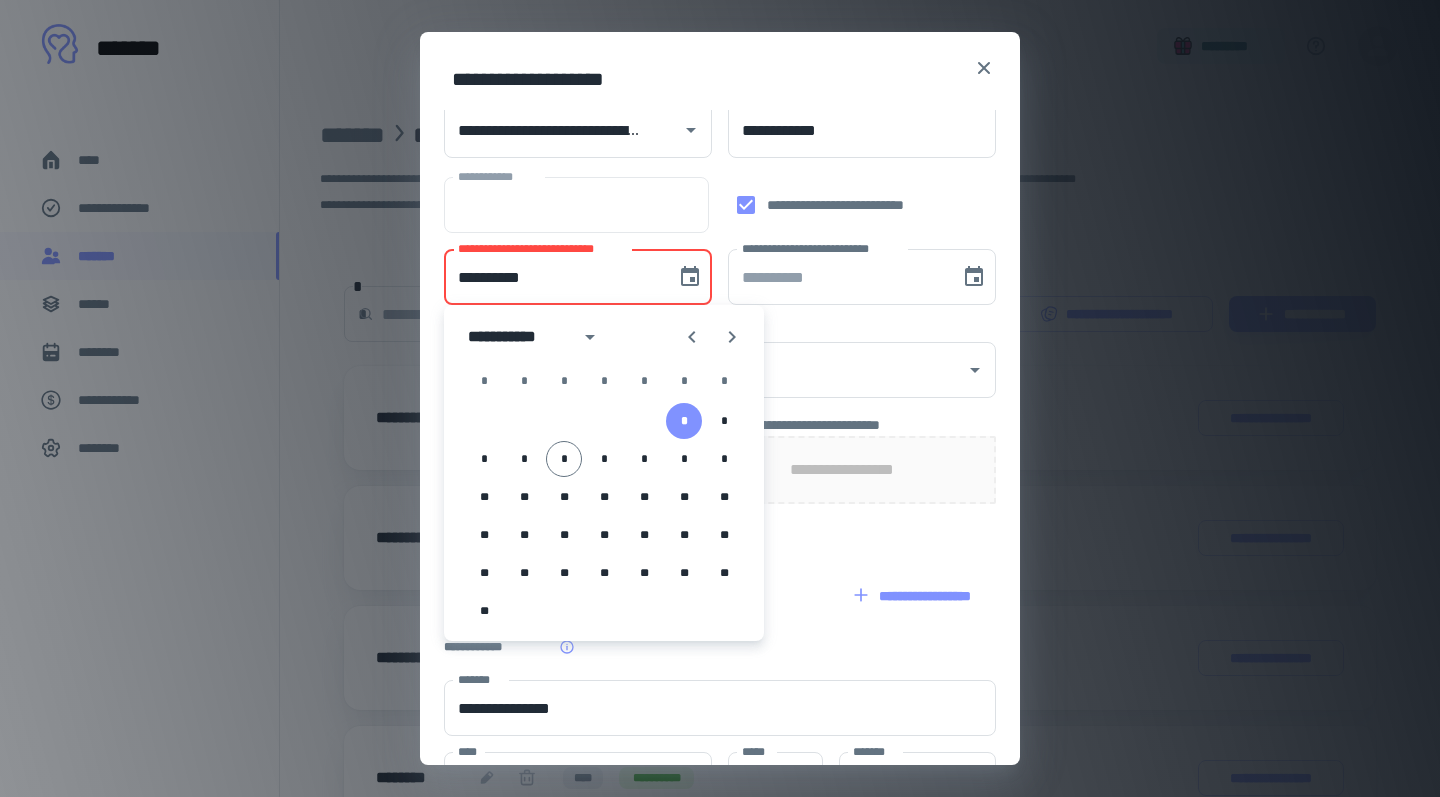 click on "**********" at bounding box center [553, 277] 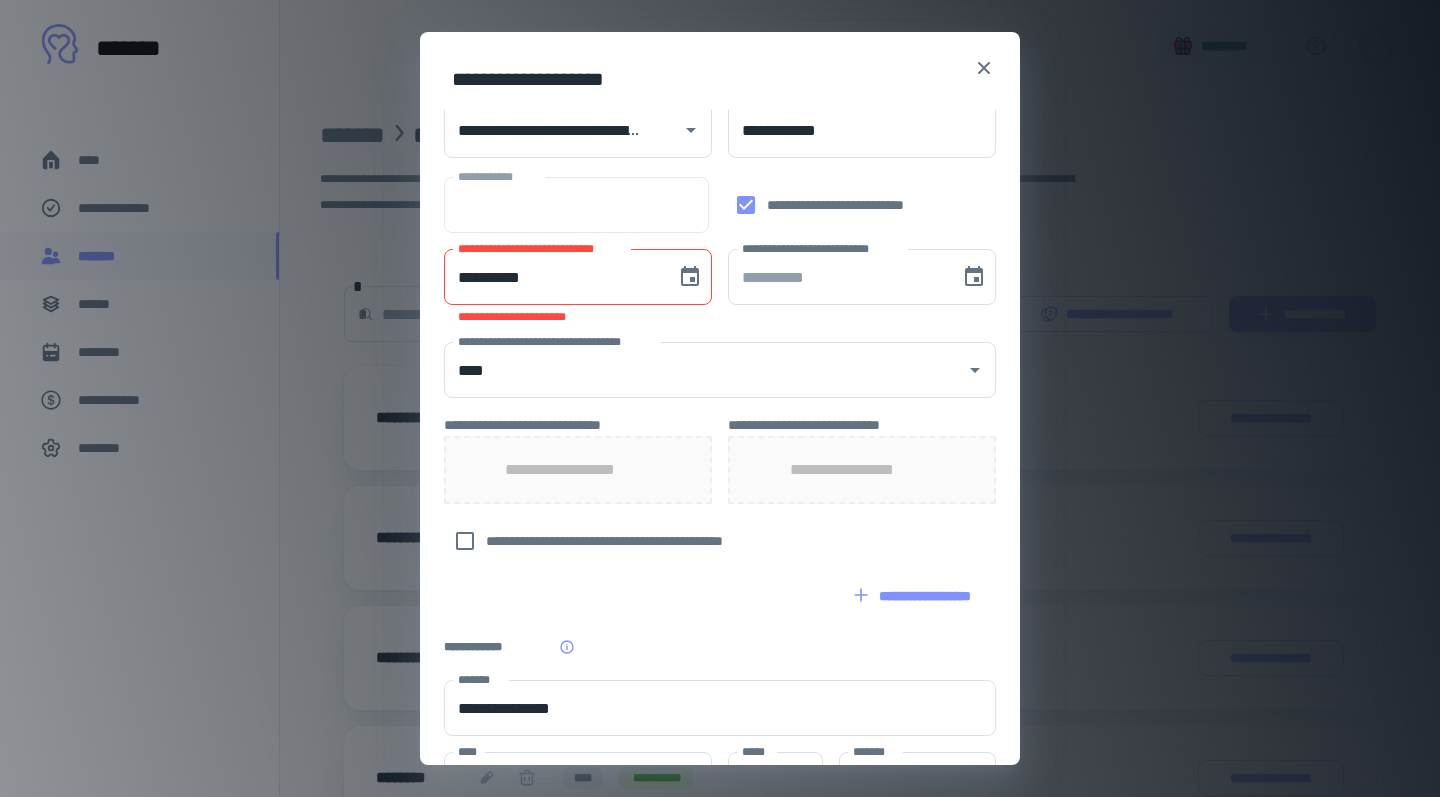 type 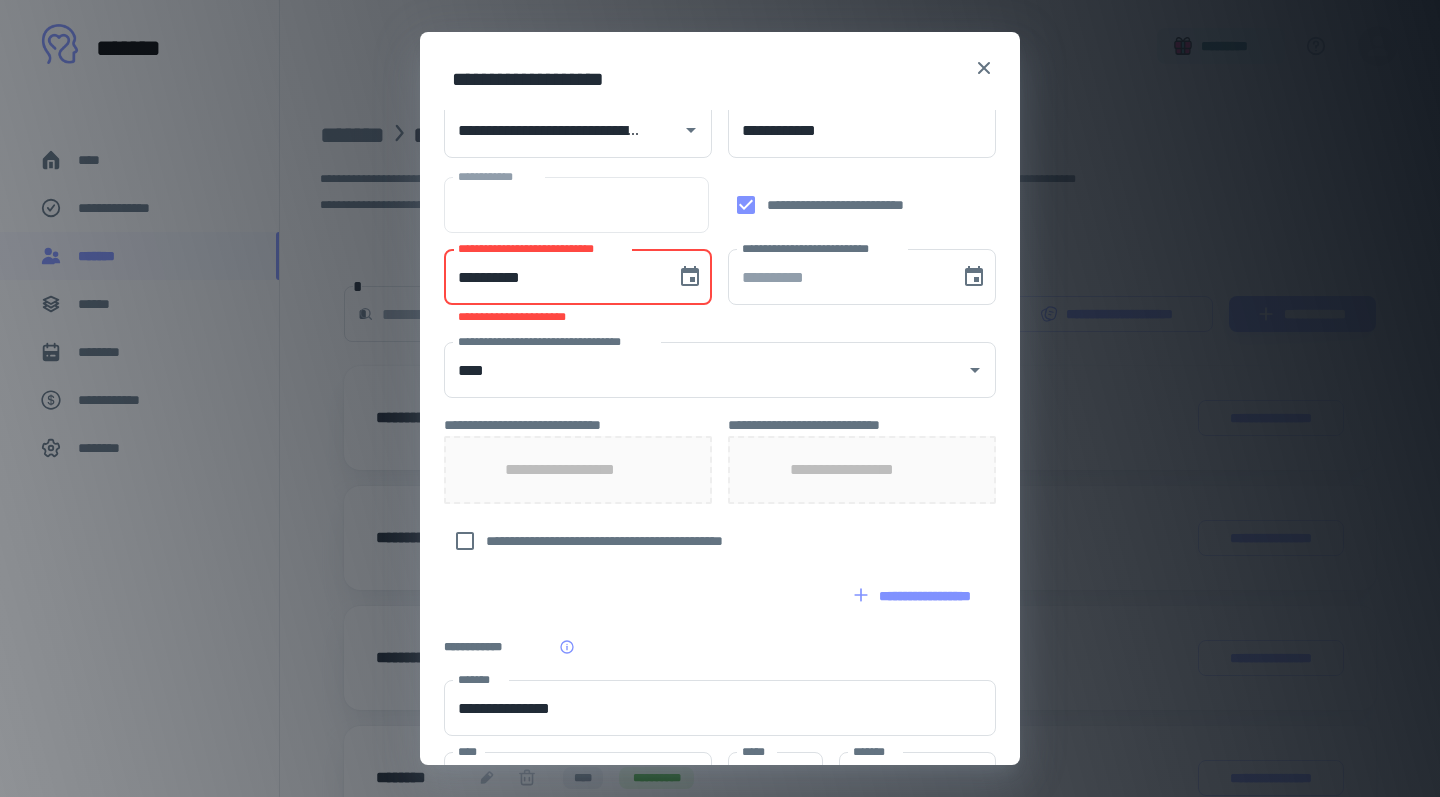 drag, startPoint x: 619, startPoint y: 284, endPoint x: 295, endPoint y: 266, distance: 324.4996 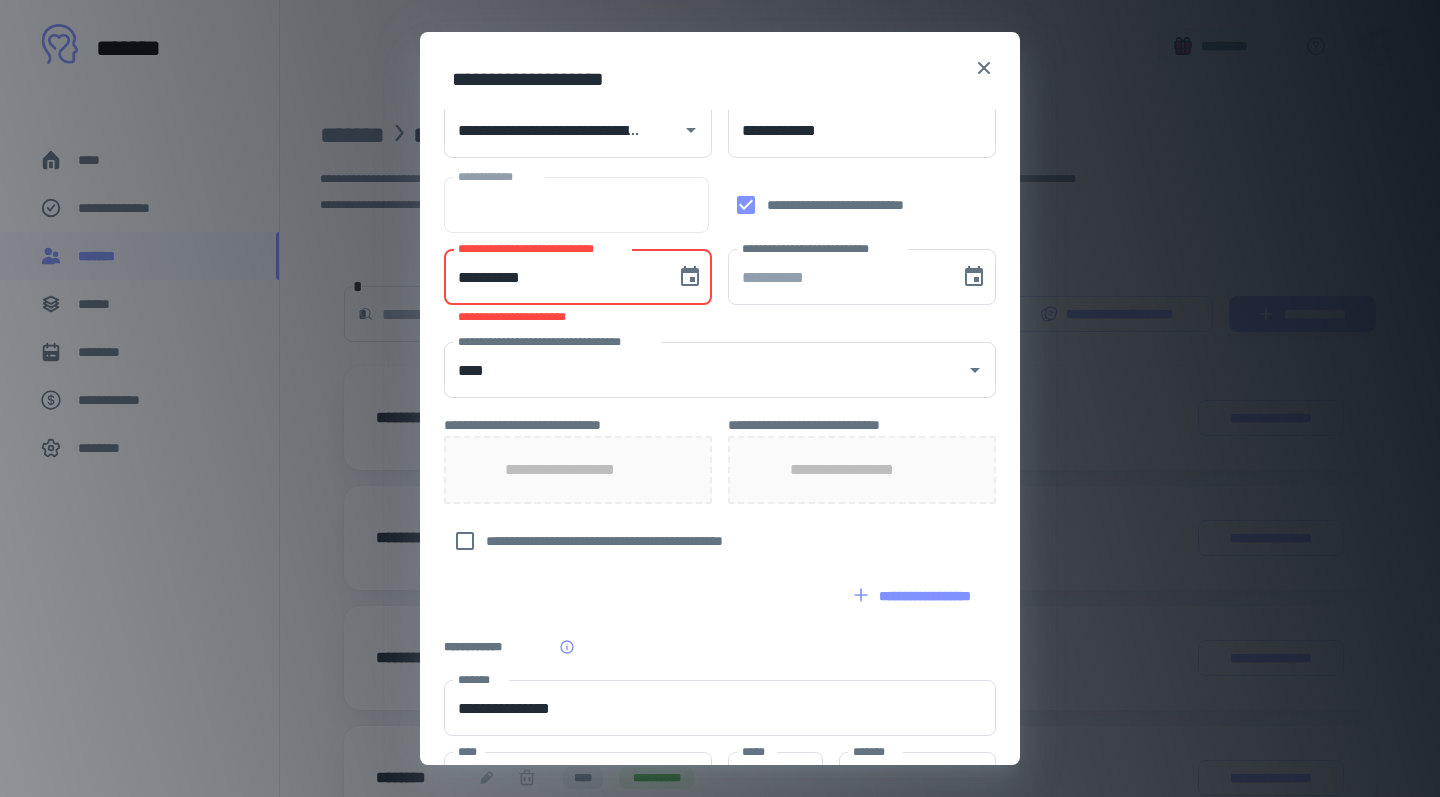 click on "**********" at bounding box center (720, 398) 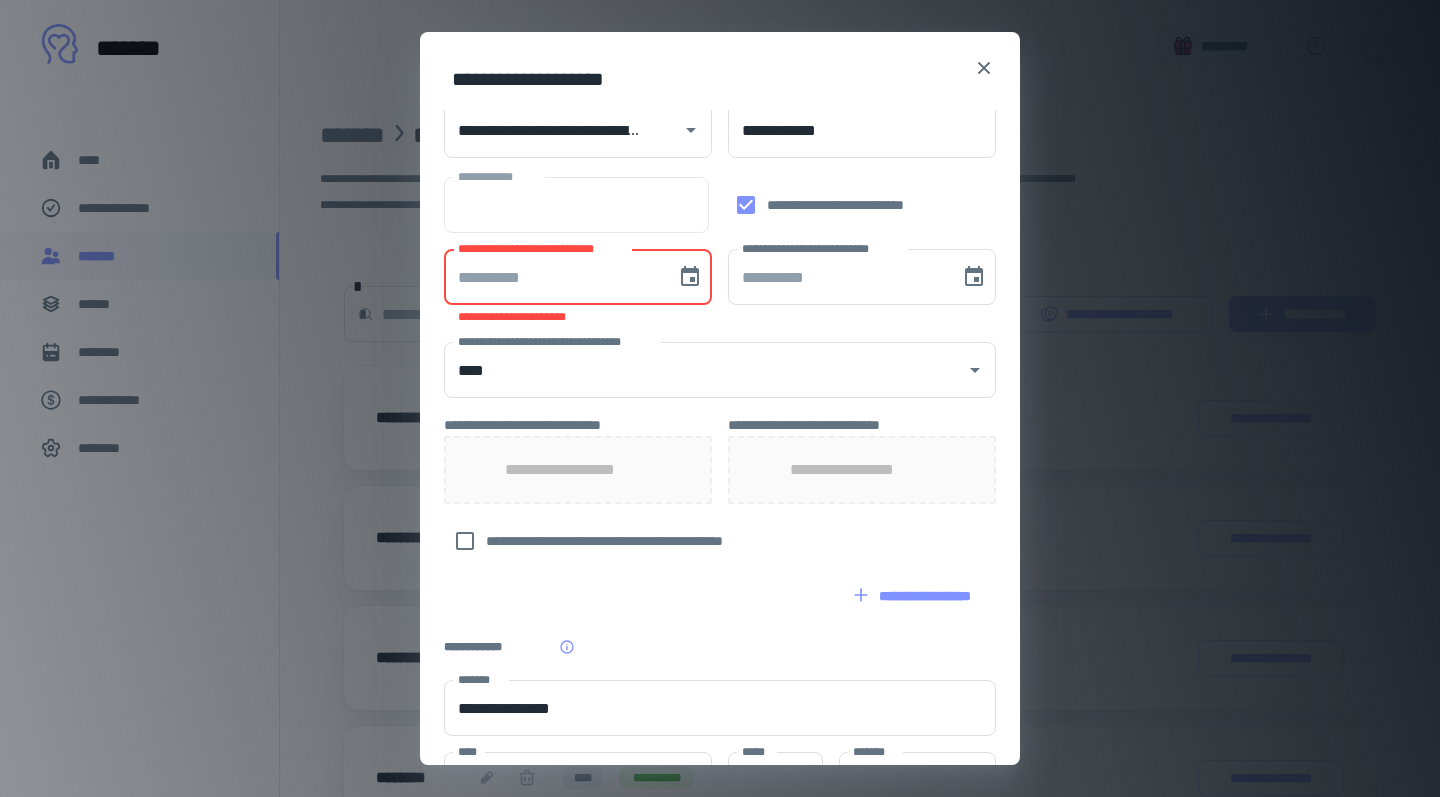 click on "**********" at bounding box center (720, 596) 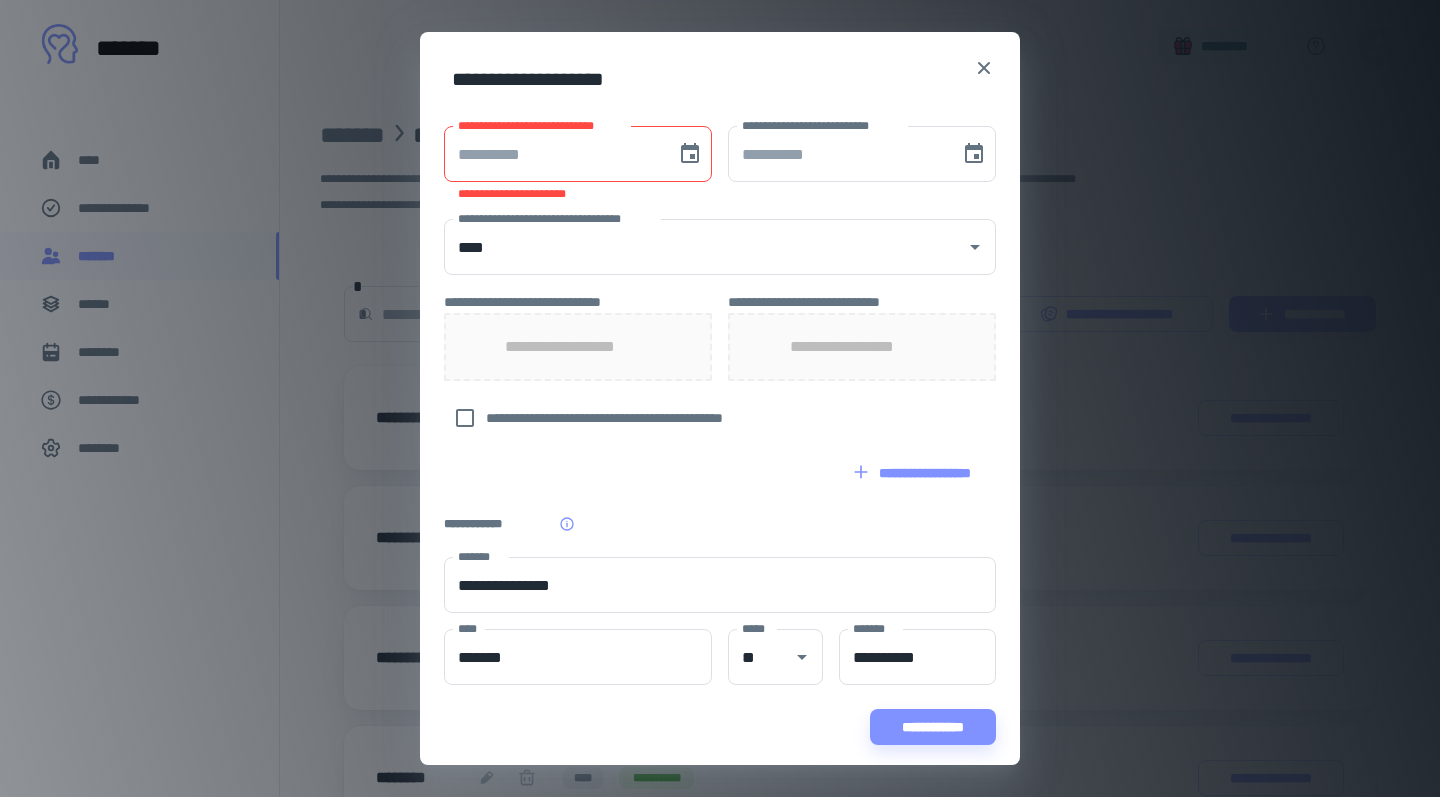scroll, scrollTop: 487, scrollLeft: 0, axis: vertical 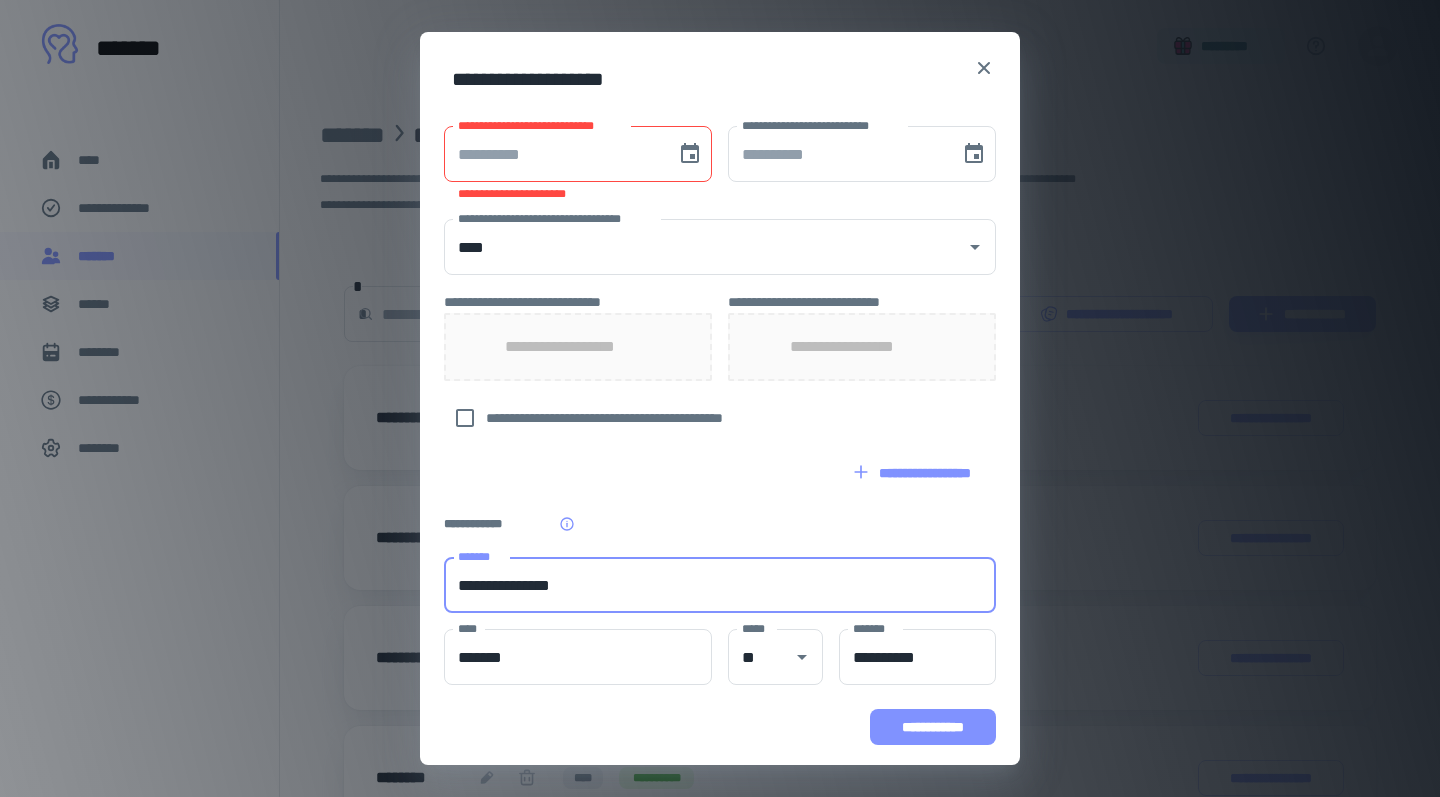 click on "**********" at bounding box center [720, 437] 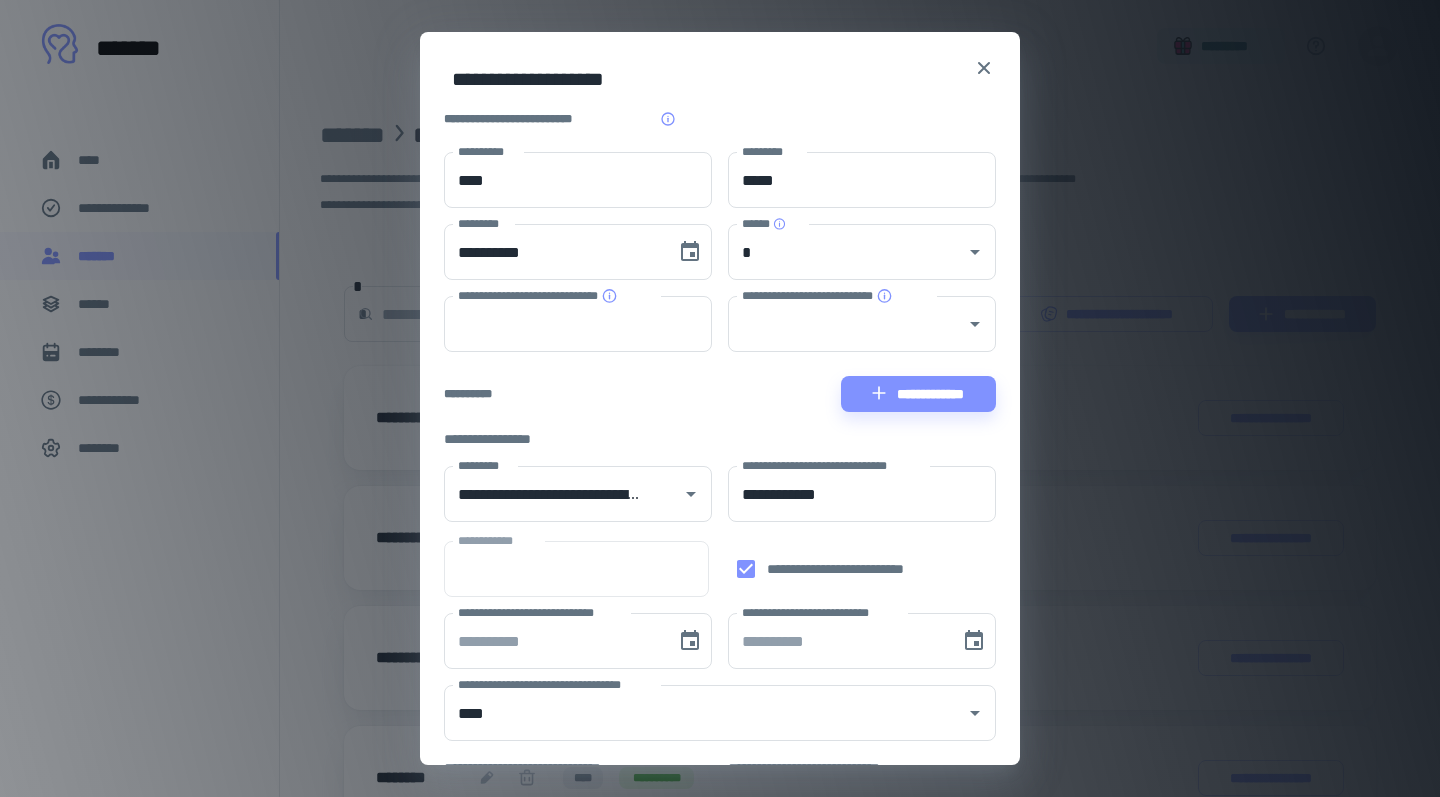 scroll, scrollTop: 0, scrollLeft: 0, axis: both 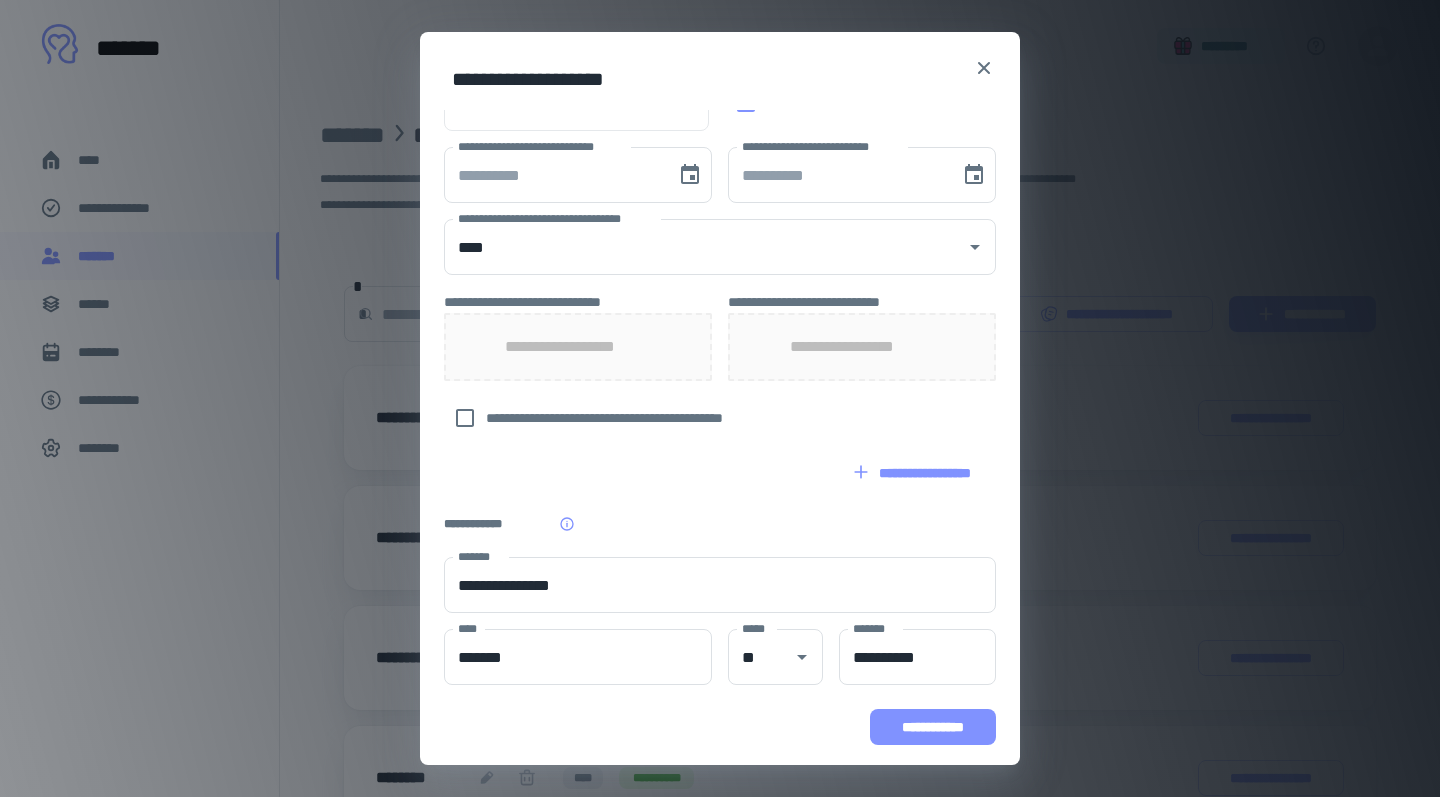 click on "**********" at bounding box center [933, 727] 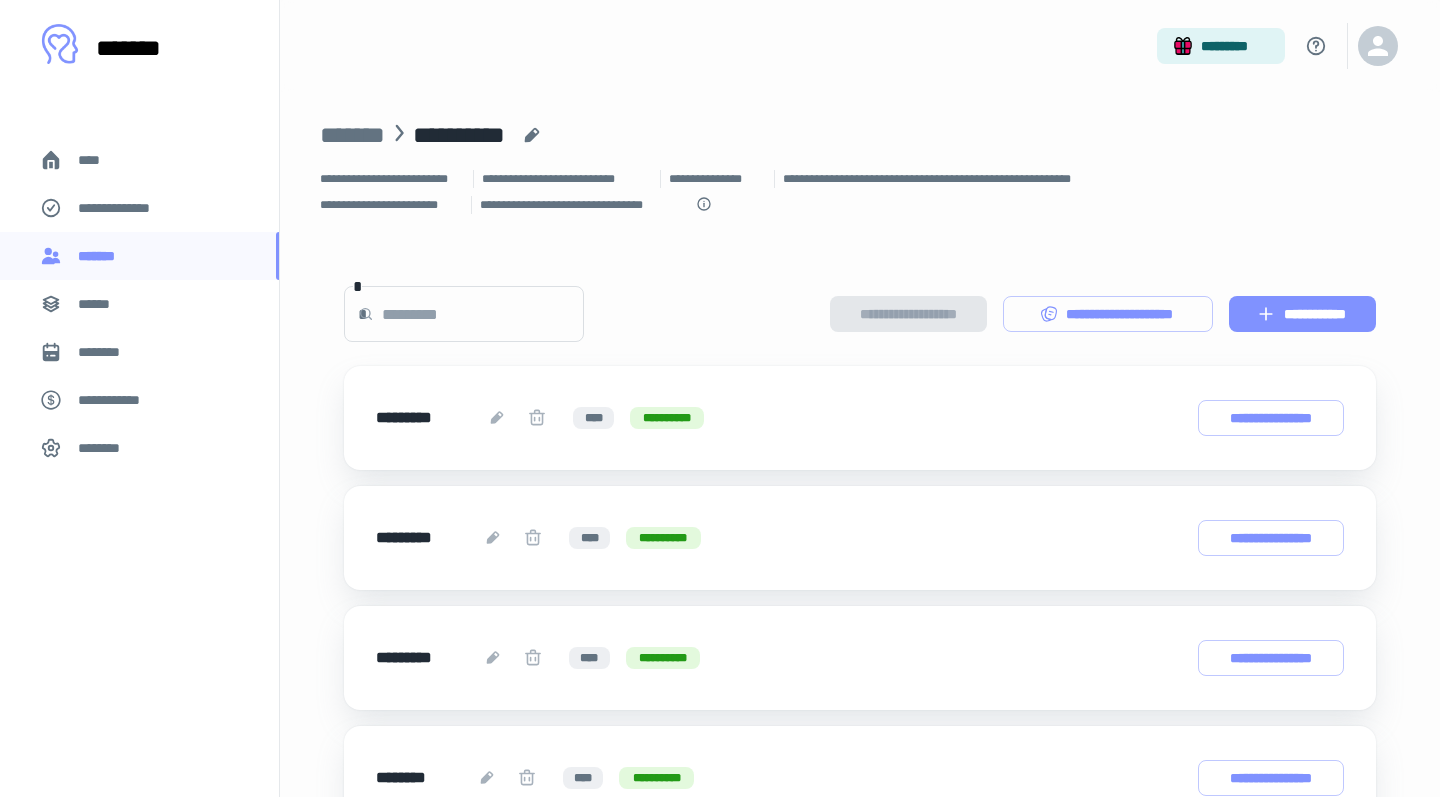 click on "**********" at bounding box center [1302, 314] 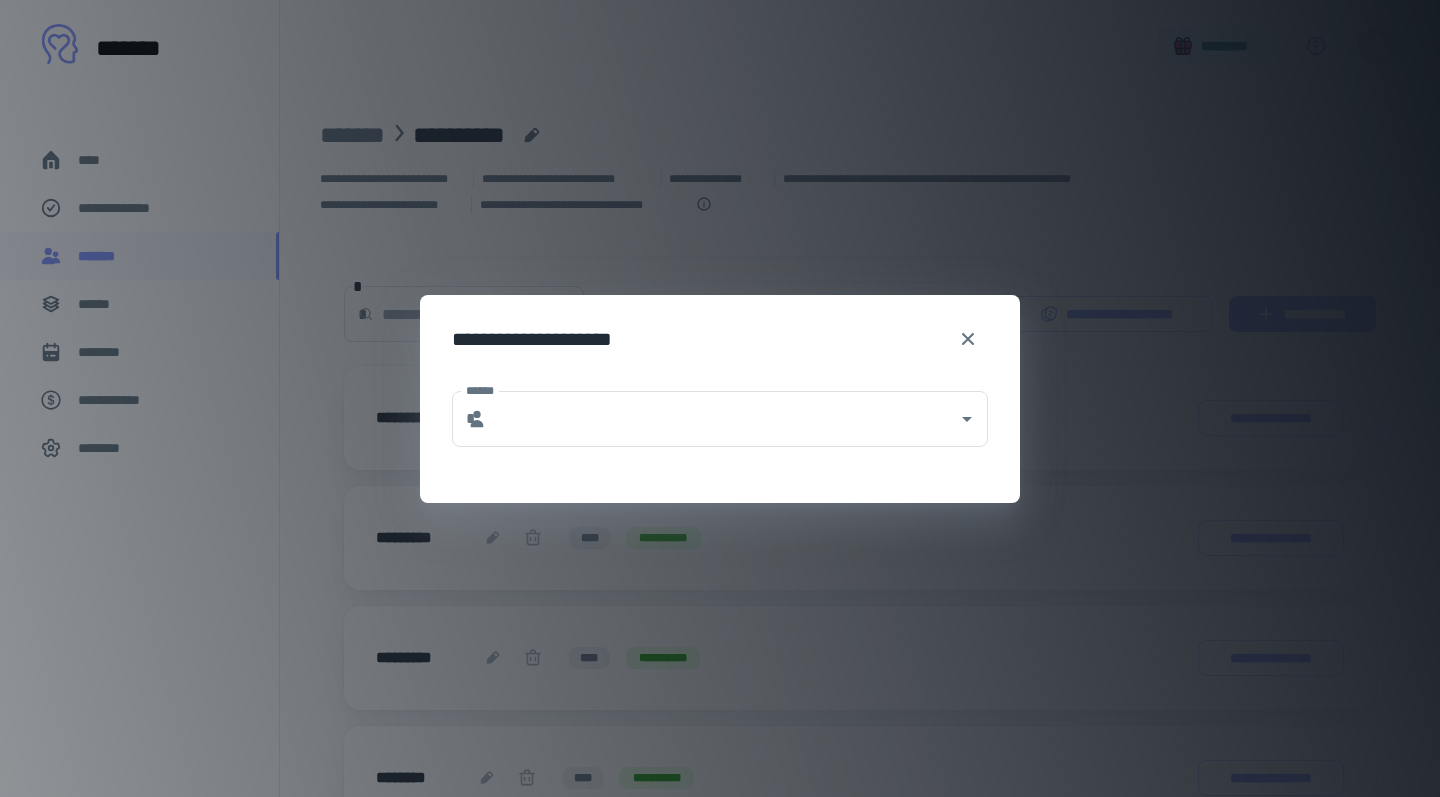 type on "**********" 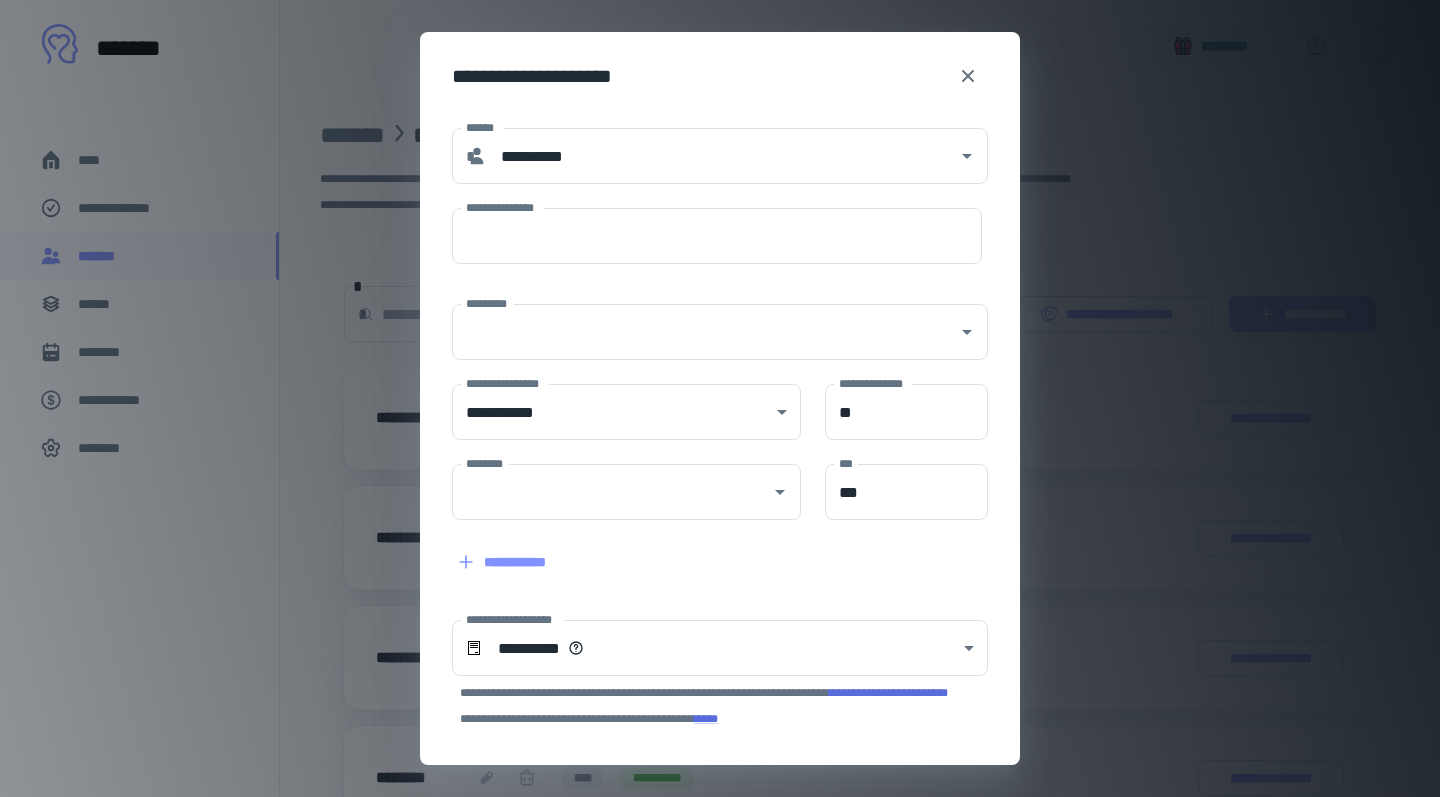 type on "**********" 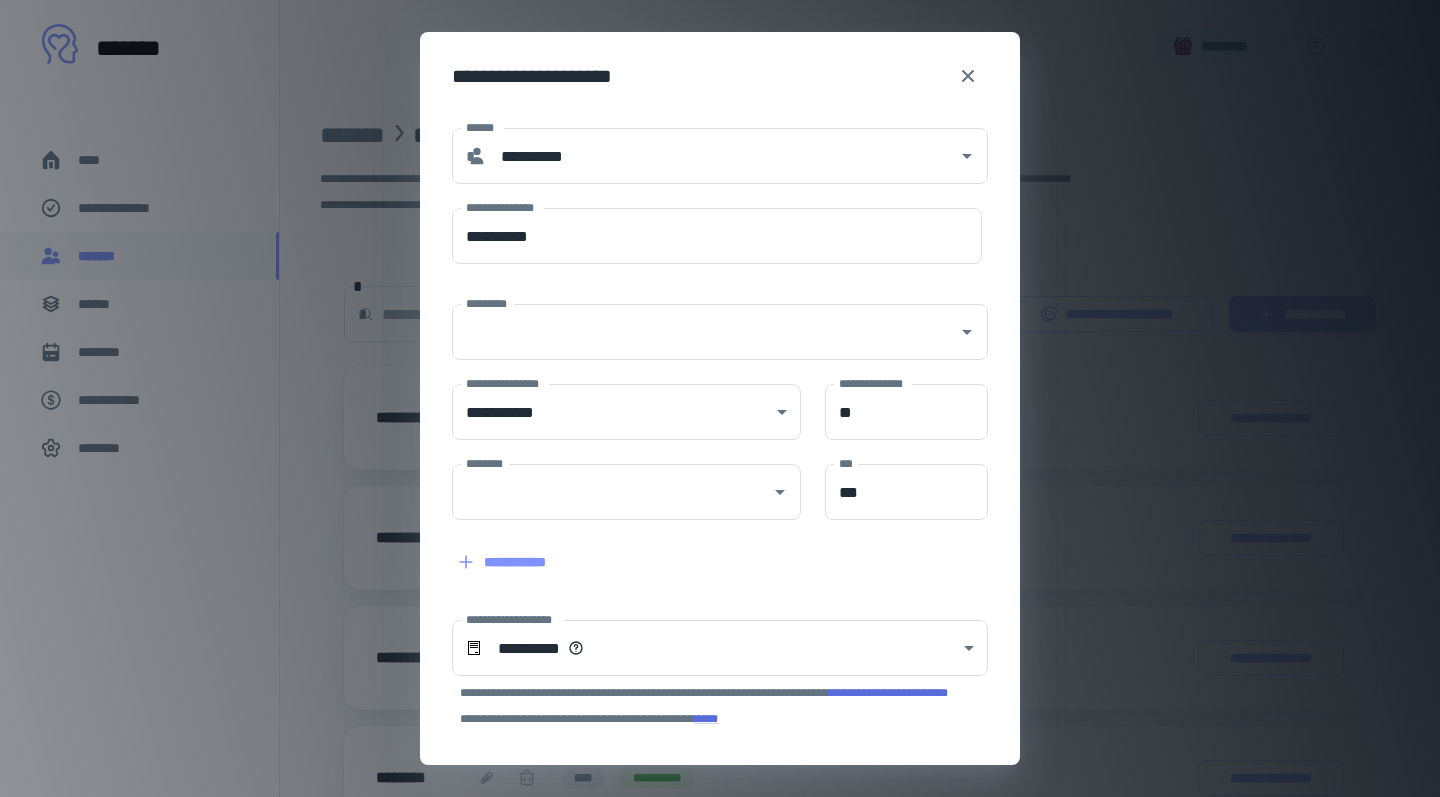 type on "**********" 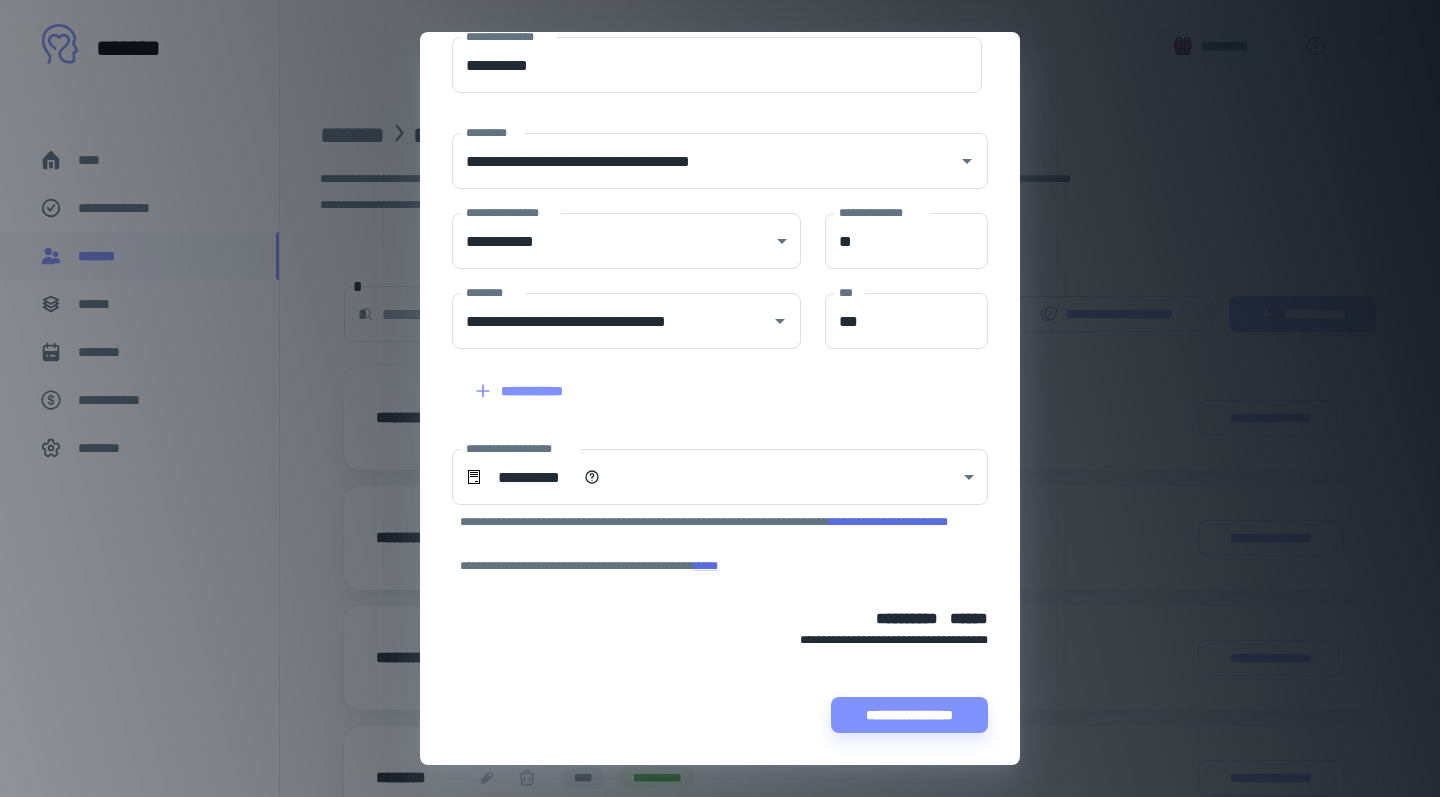 scroll, scrollTop: 171, scrollLeft: 0, axis: vertical 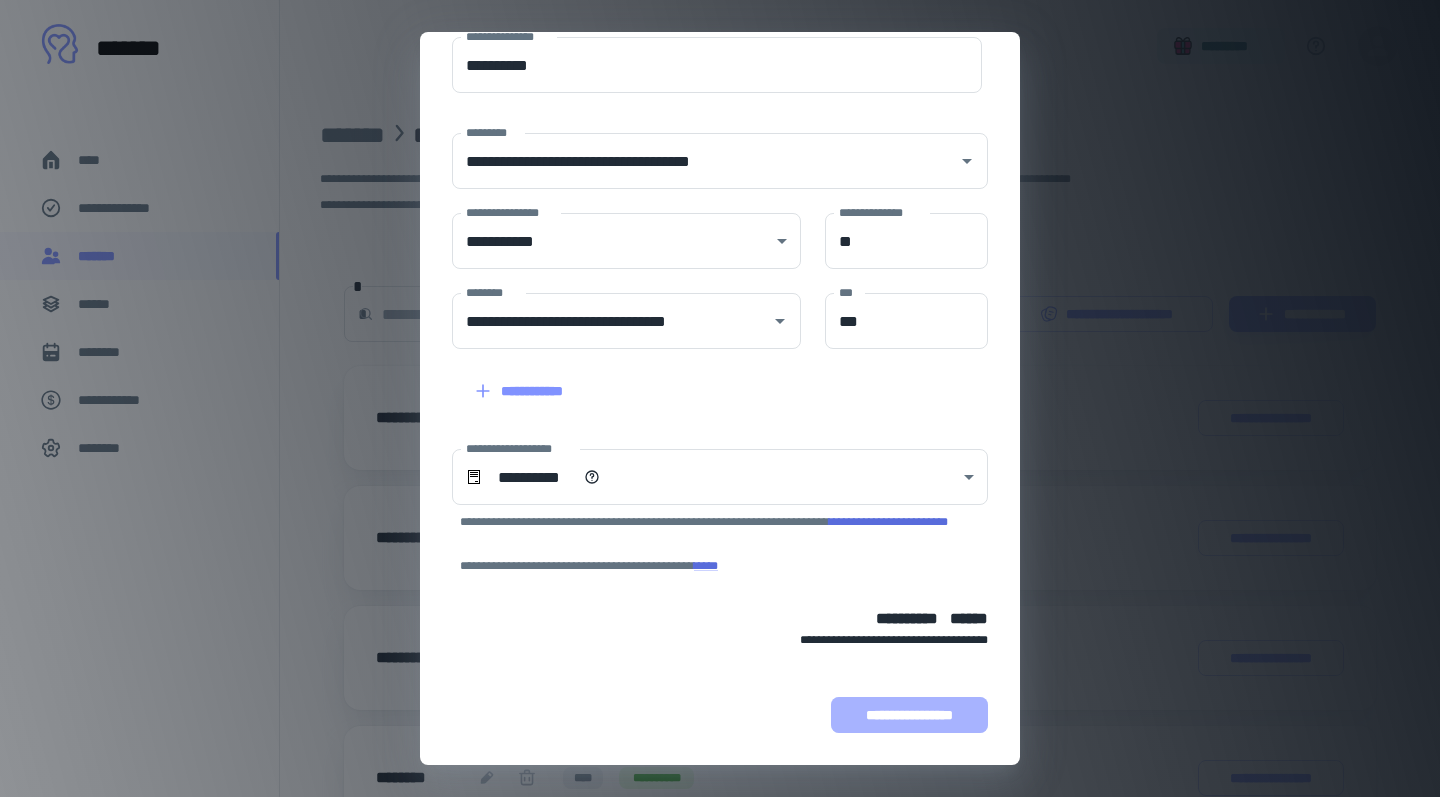 click on "**********" at bounding box center (909, 715) 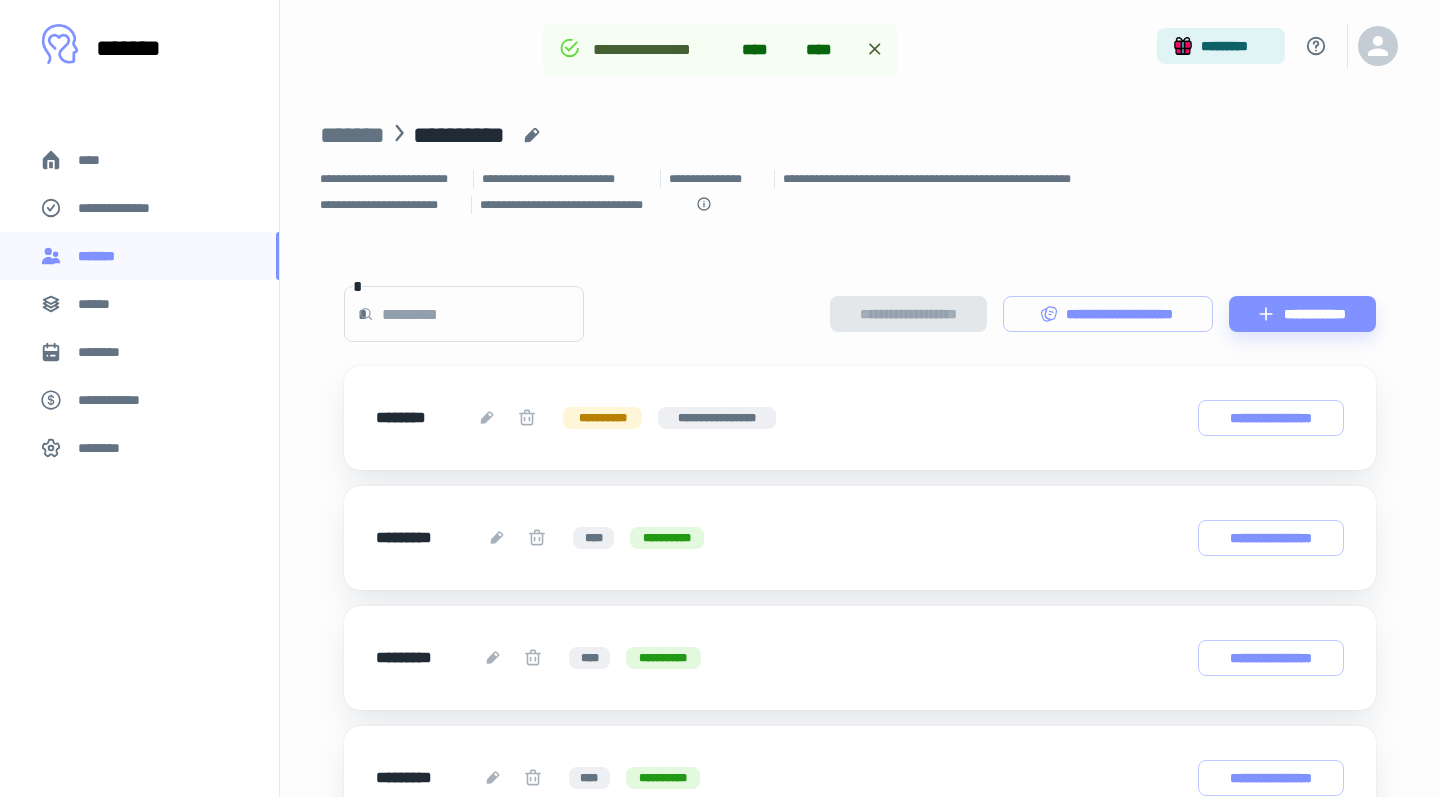 scroll, scrollTop: 0, scrollLeft: 0, axis: both 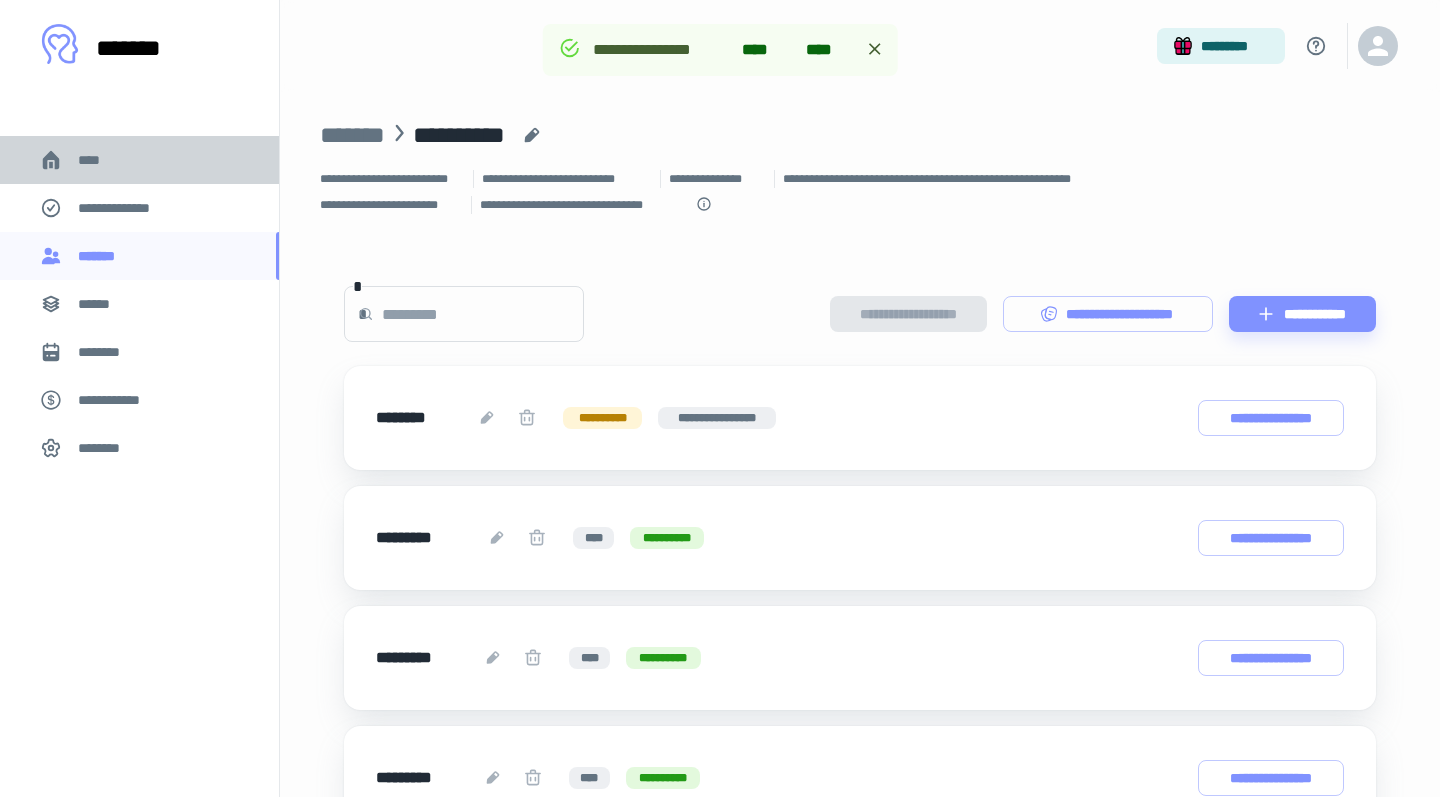 click on "****" at bounding box center (139, 160) 